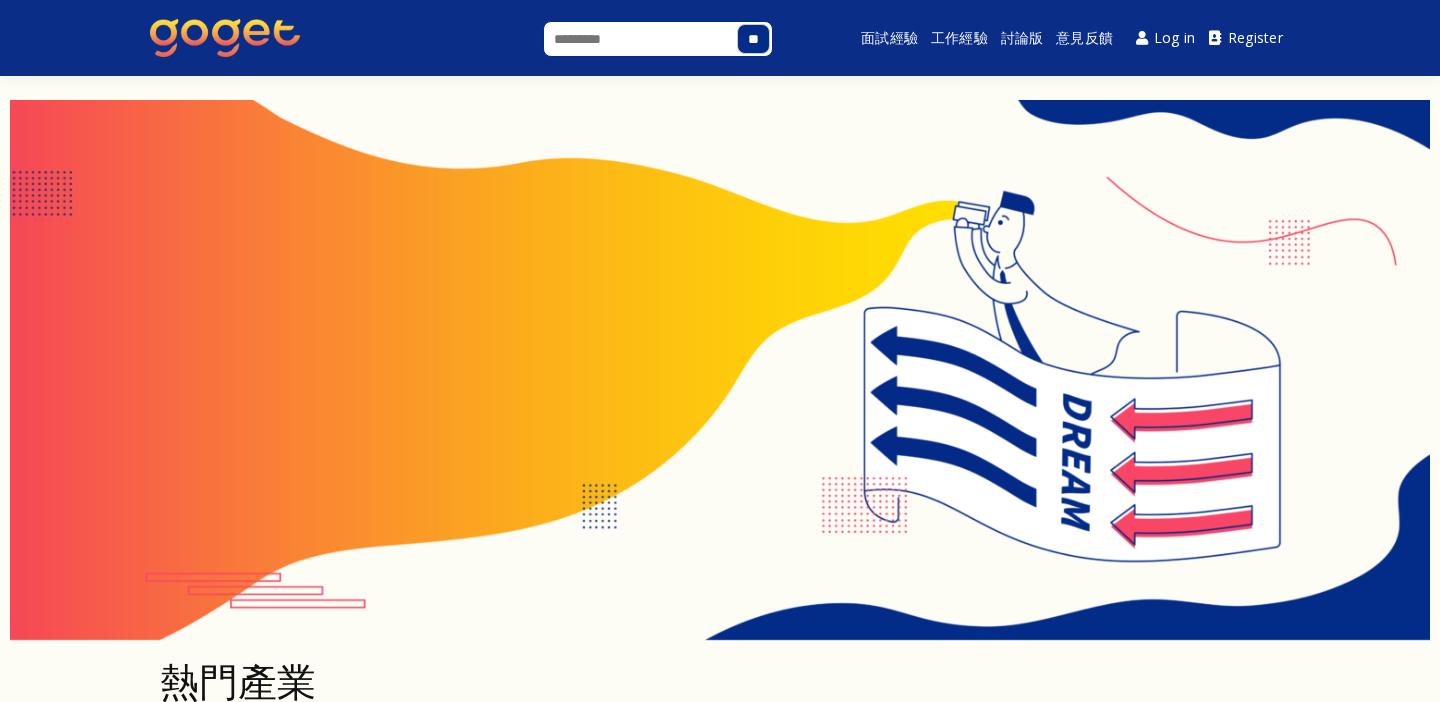 scroll, scrollTop: 733, scrollLeft: 0, axis: vertical 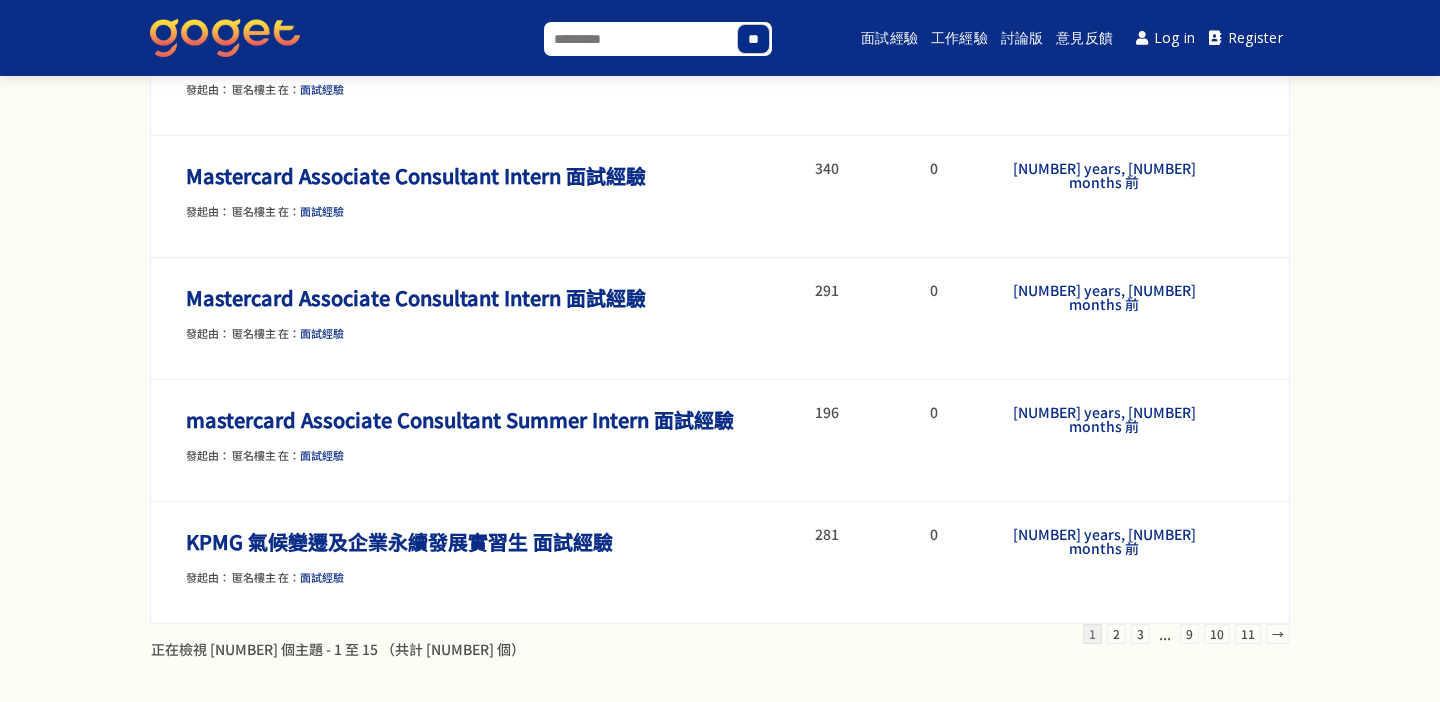 click on "Search for:" at bounding box center (658, 39) 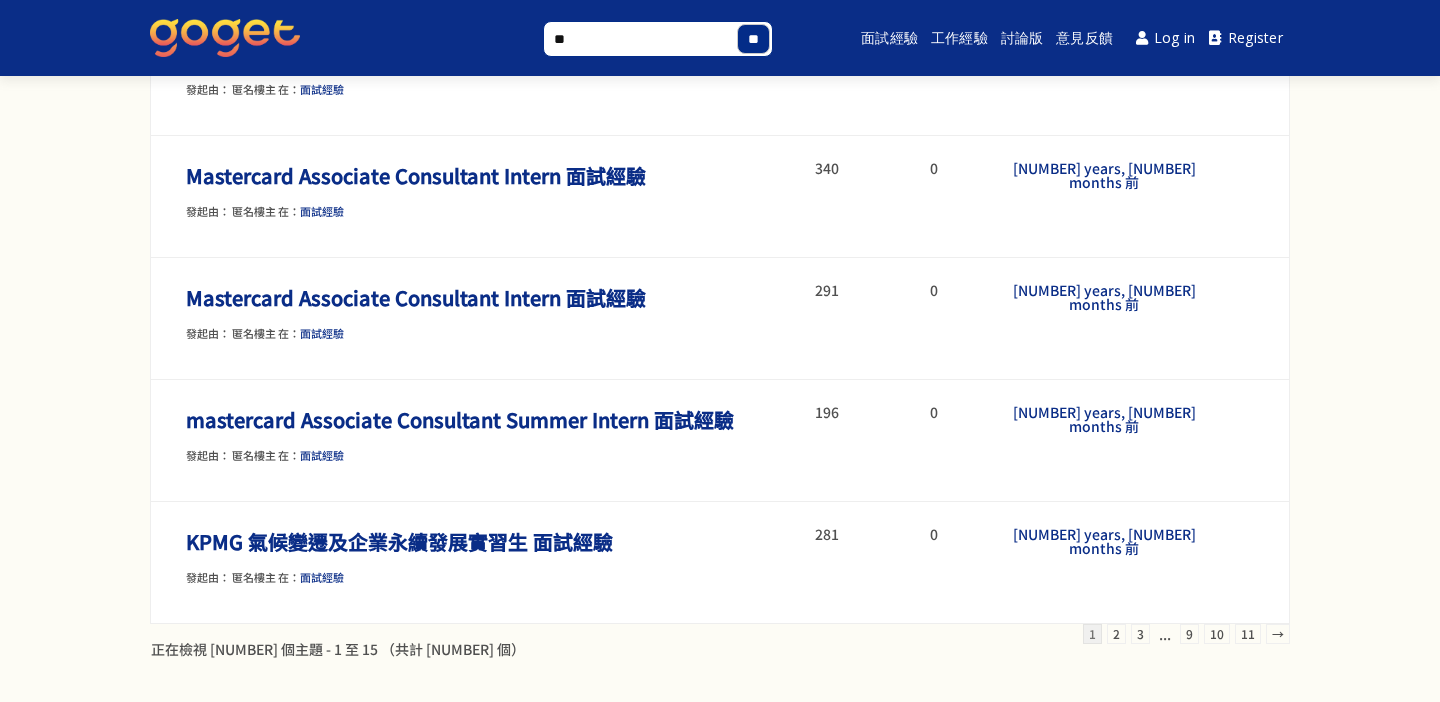 type on "*" 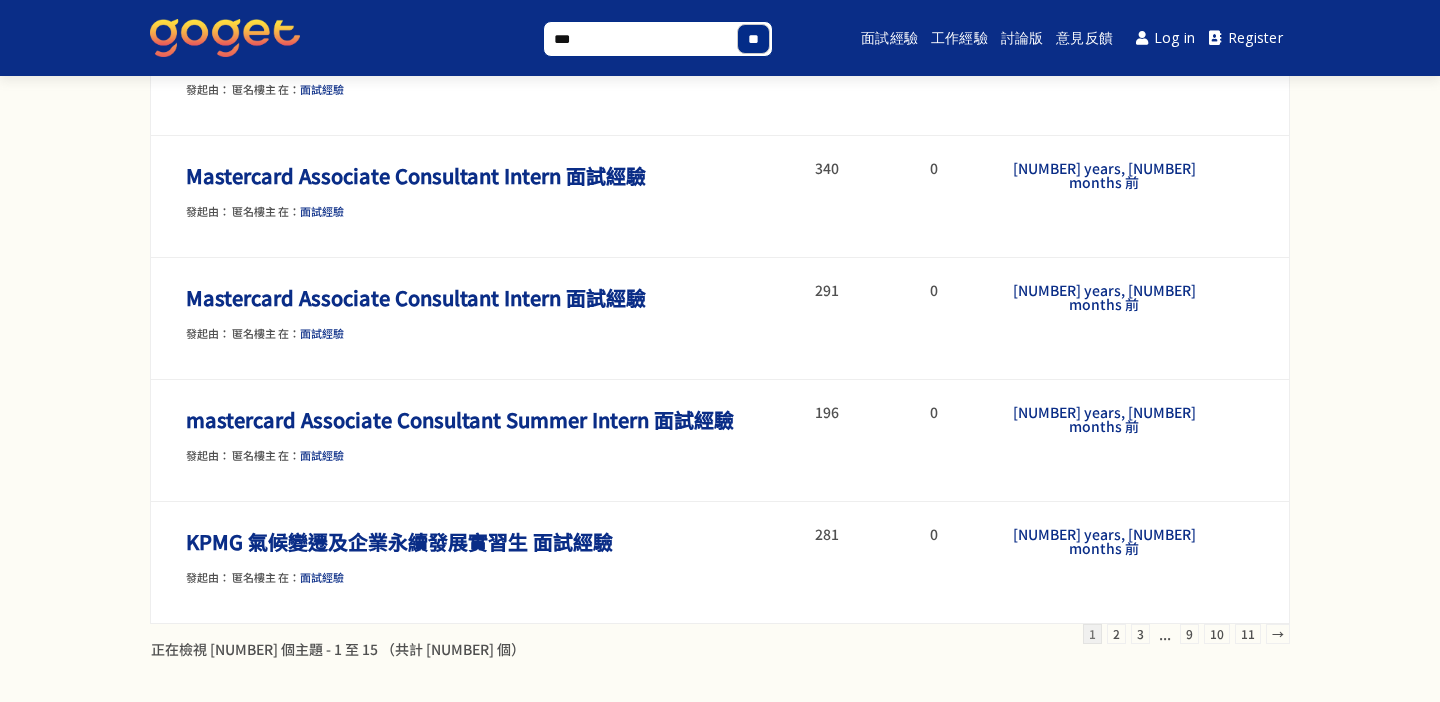 type on "***" 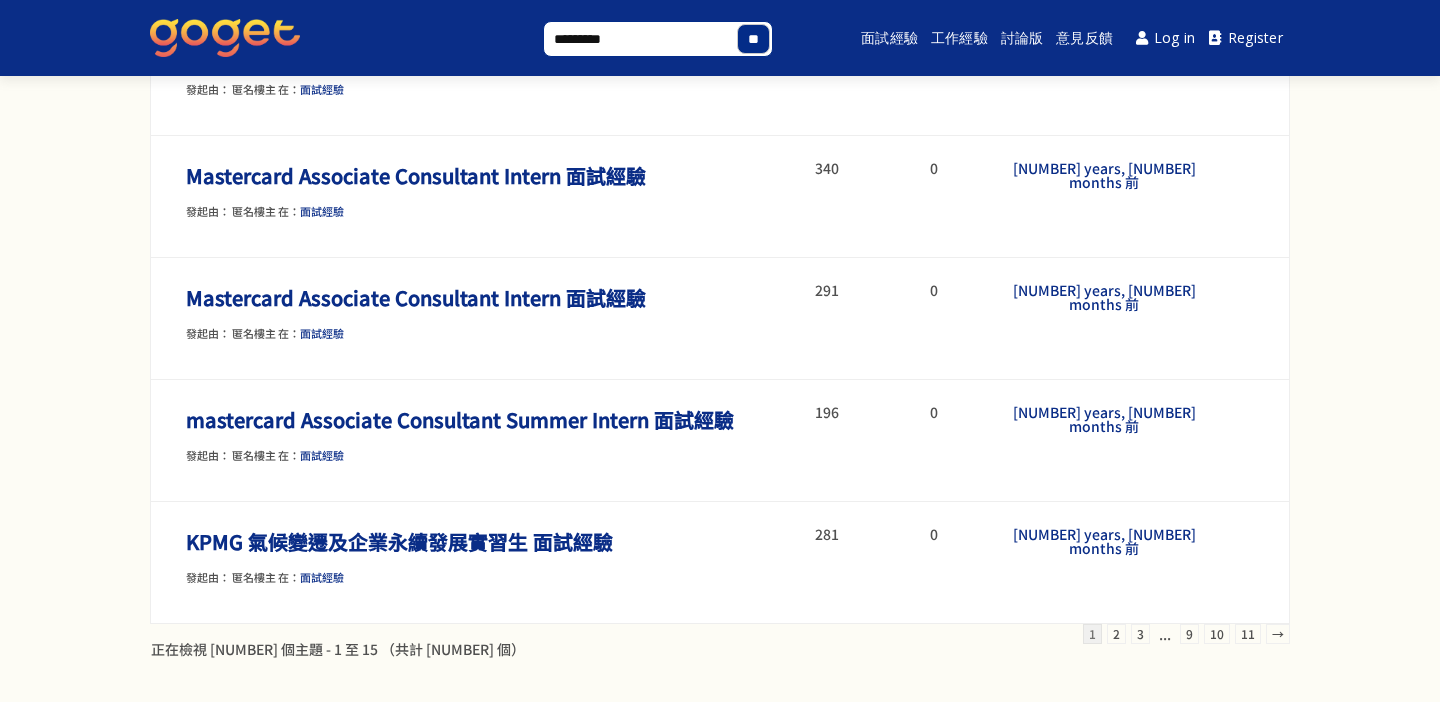 type on "**********" 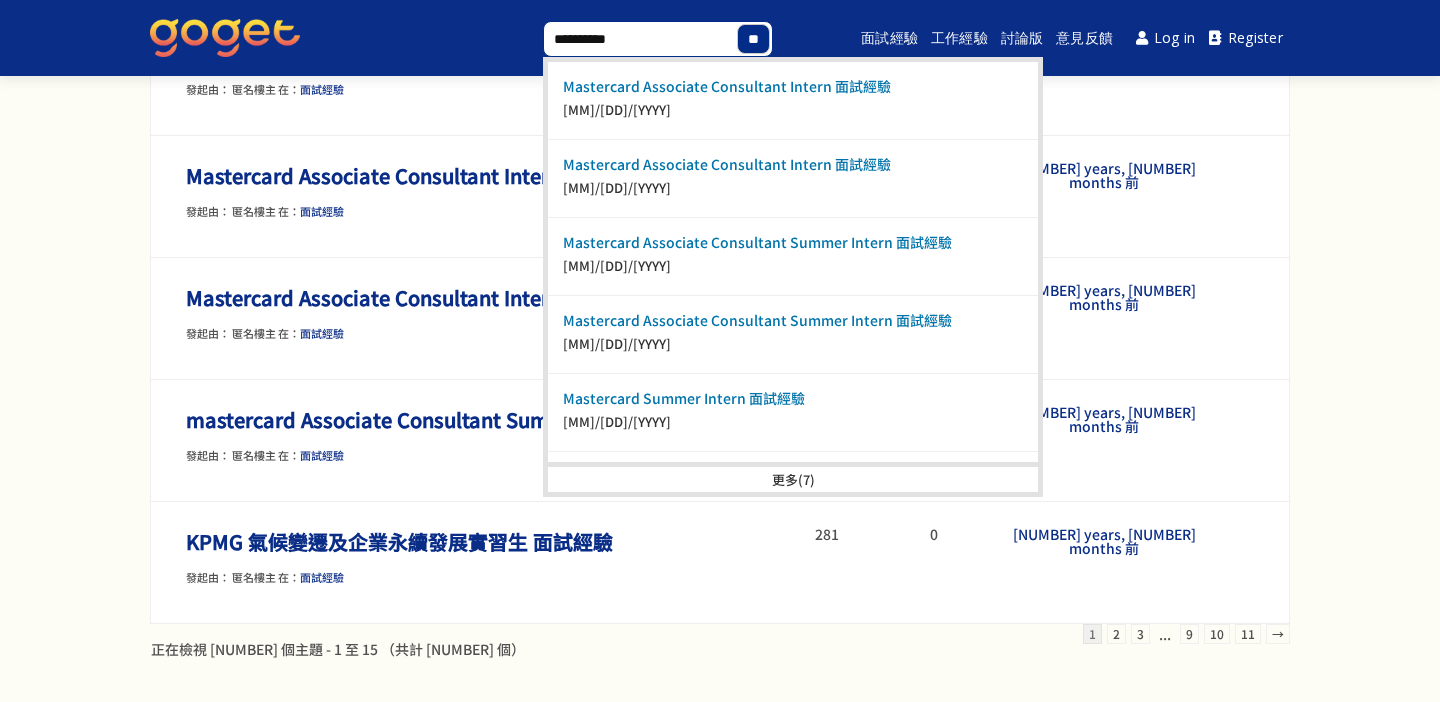 type on "**********" 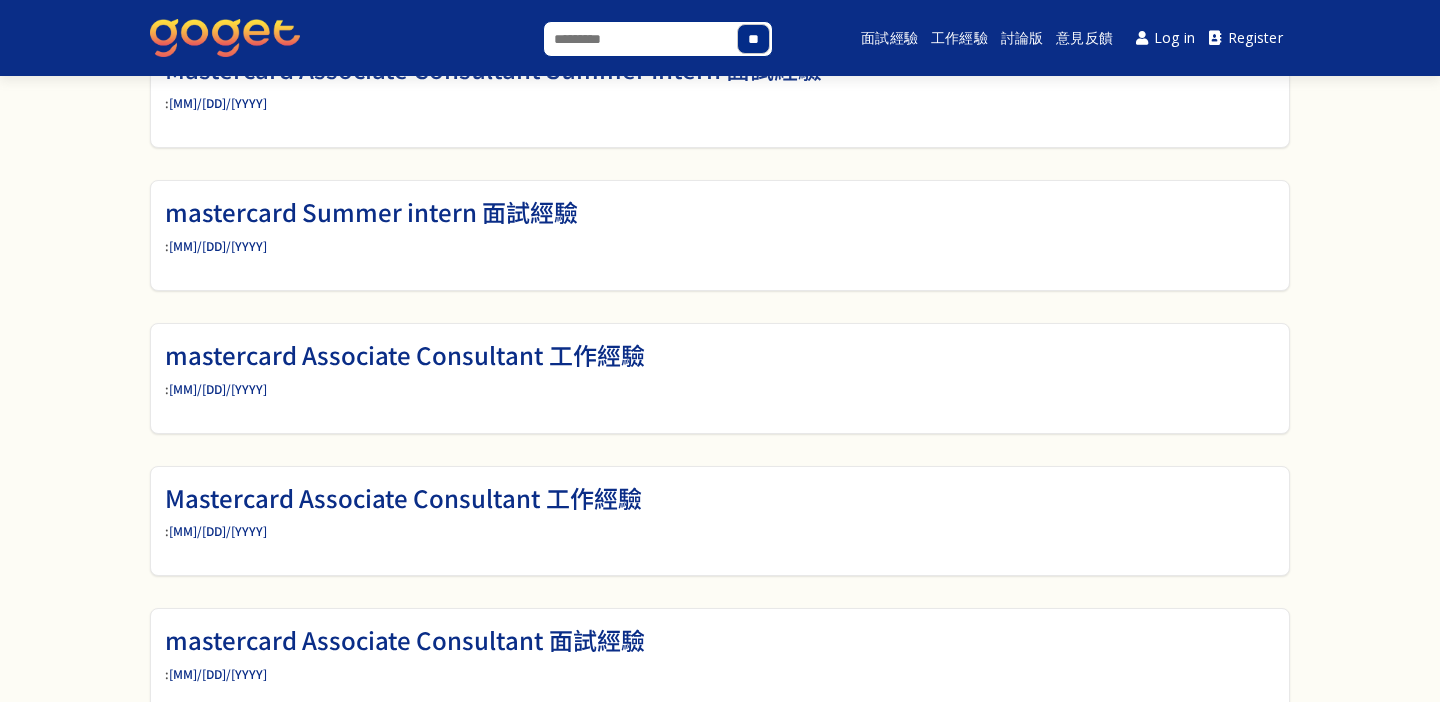 scroll, scrollTop: 477, scrollLeft: 0, axis: vertical 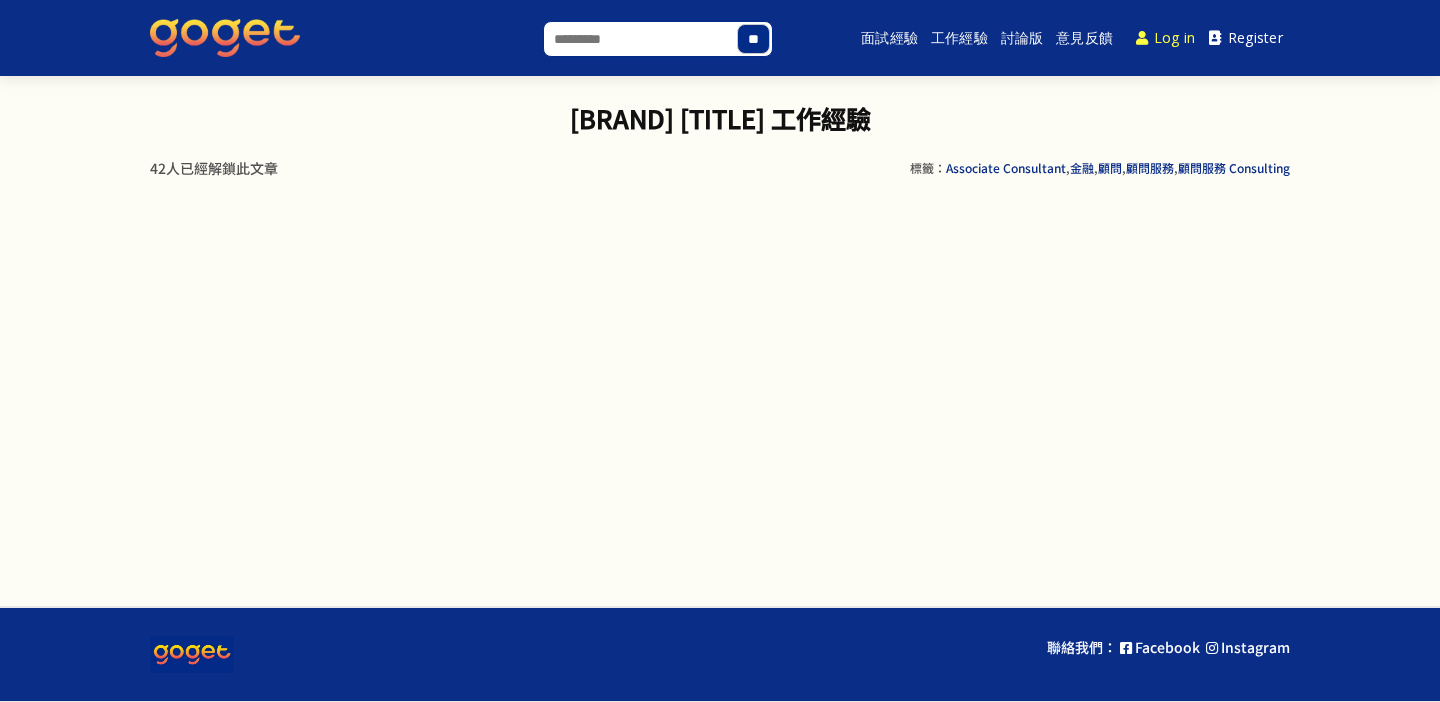 click on "Log in" at bounding box center (1166, 38) 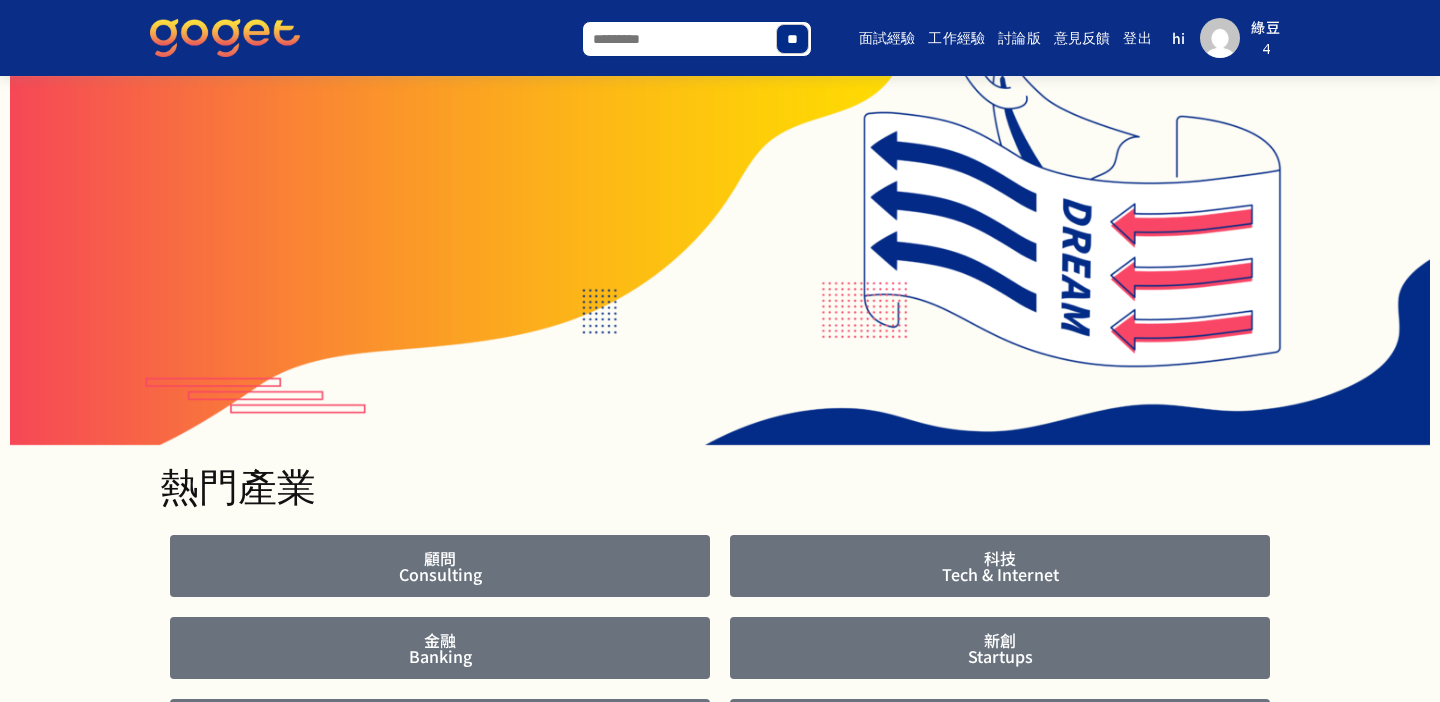 scroll, scrollTop: 575, scrollLeft: 0, axis: vertical 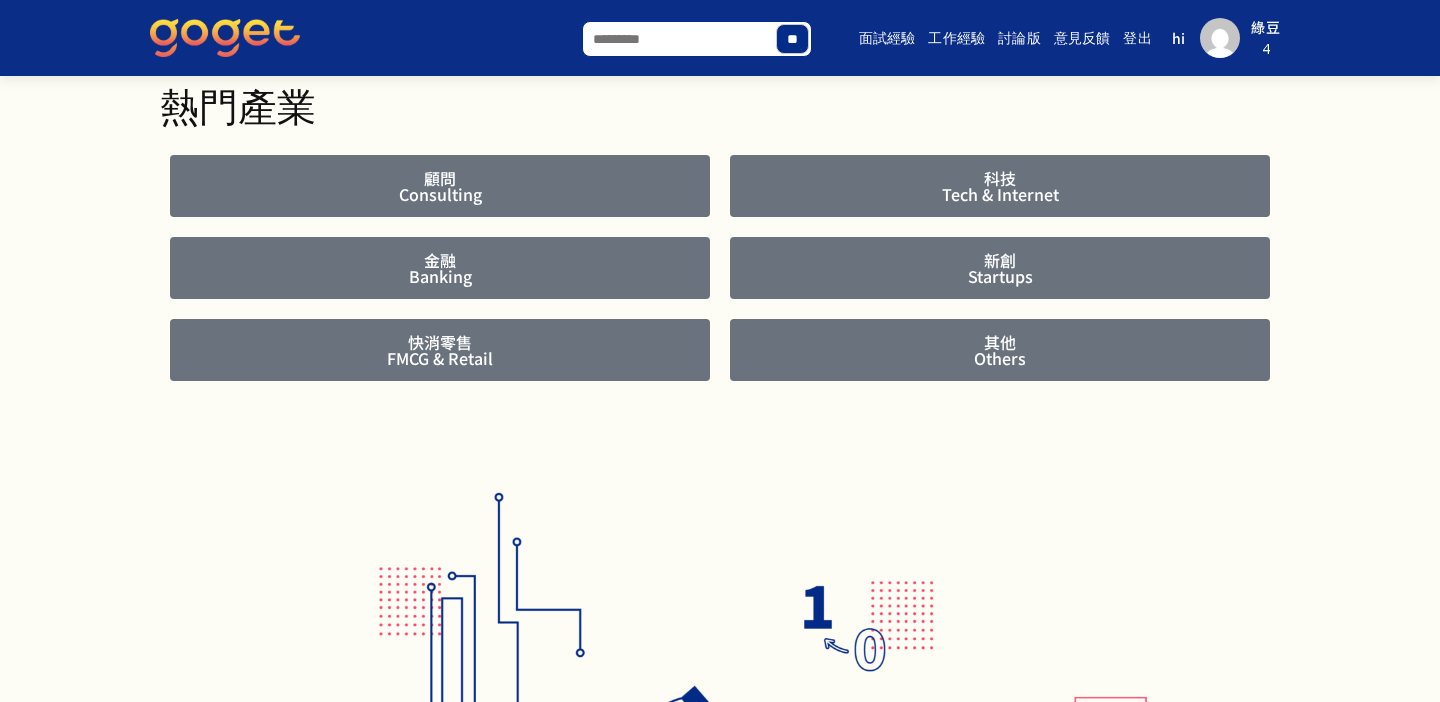 click on "Search for:" at bounding box center (697, 39) 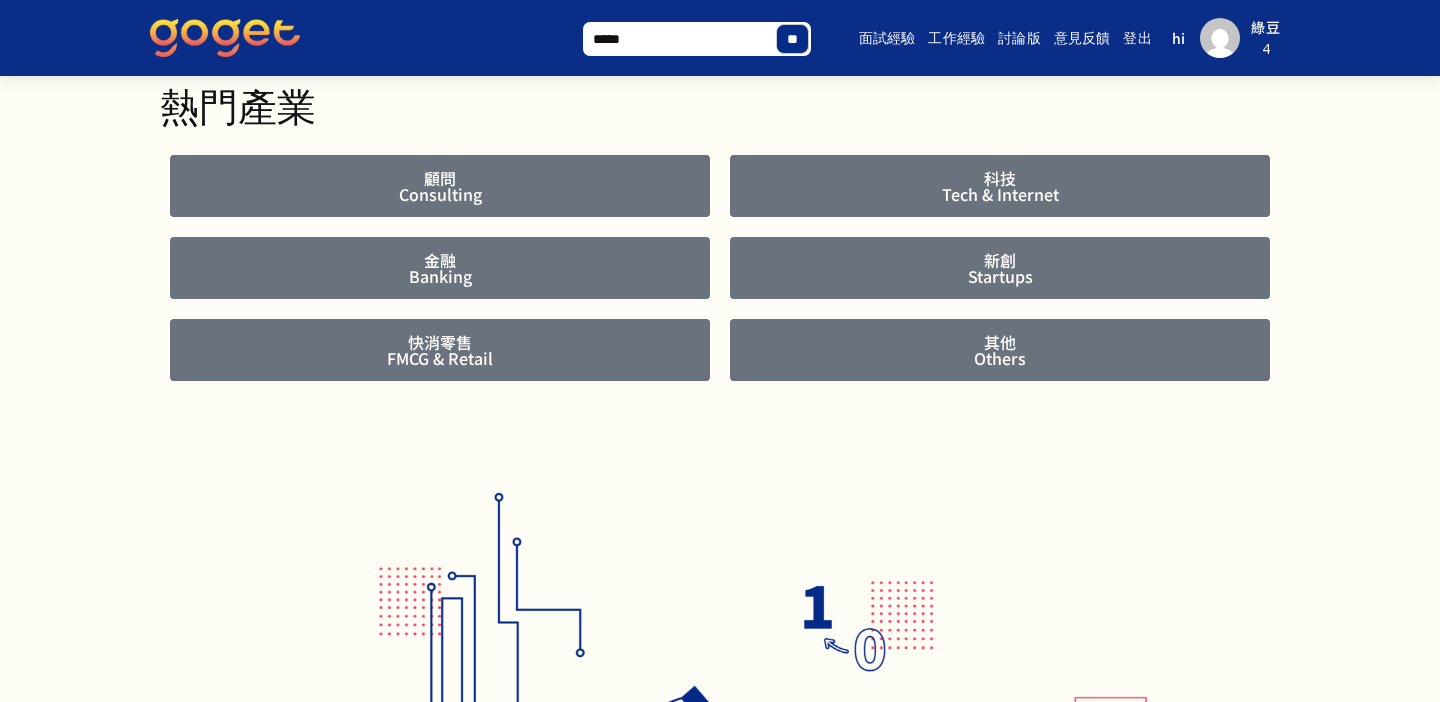 type on "******" 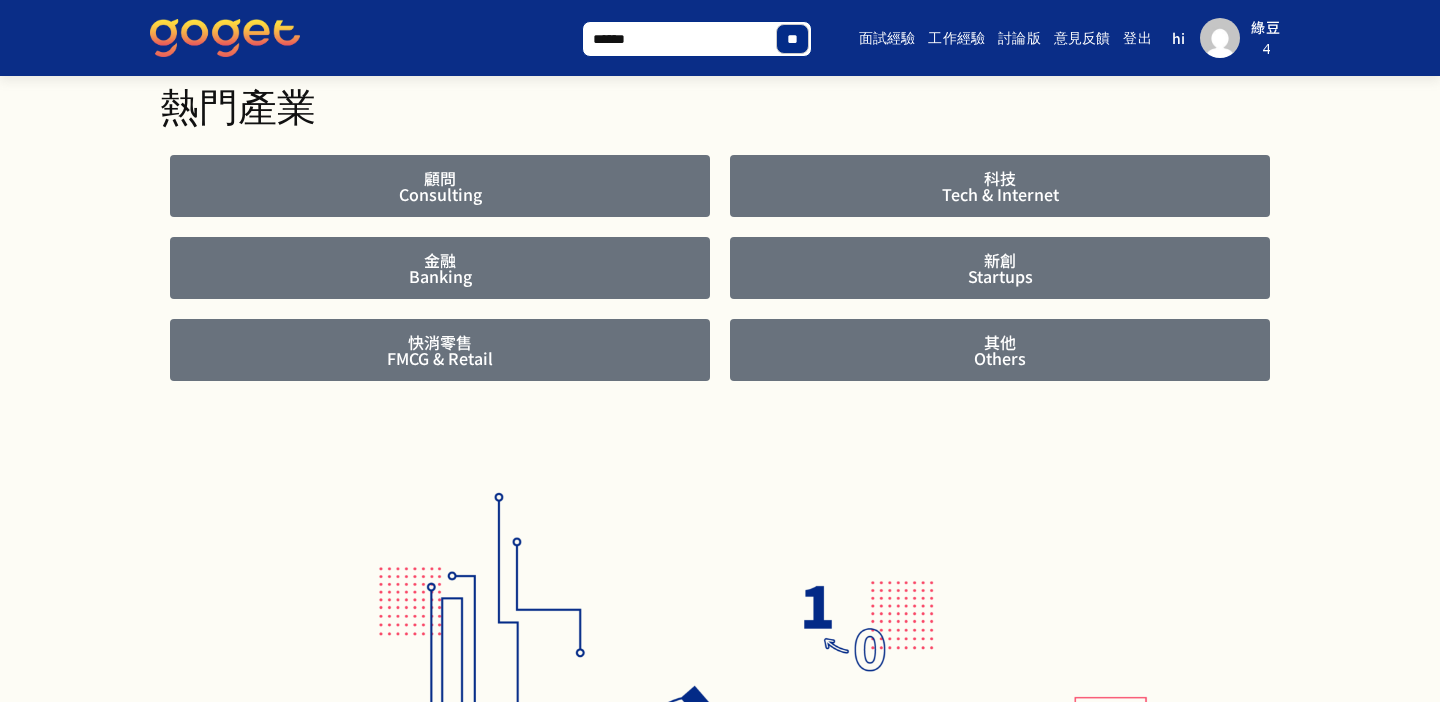 type on "******" 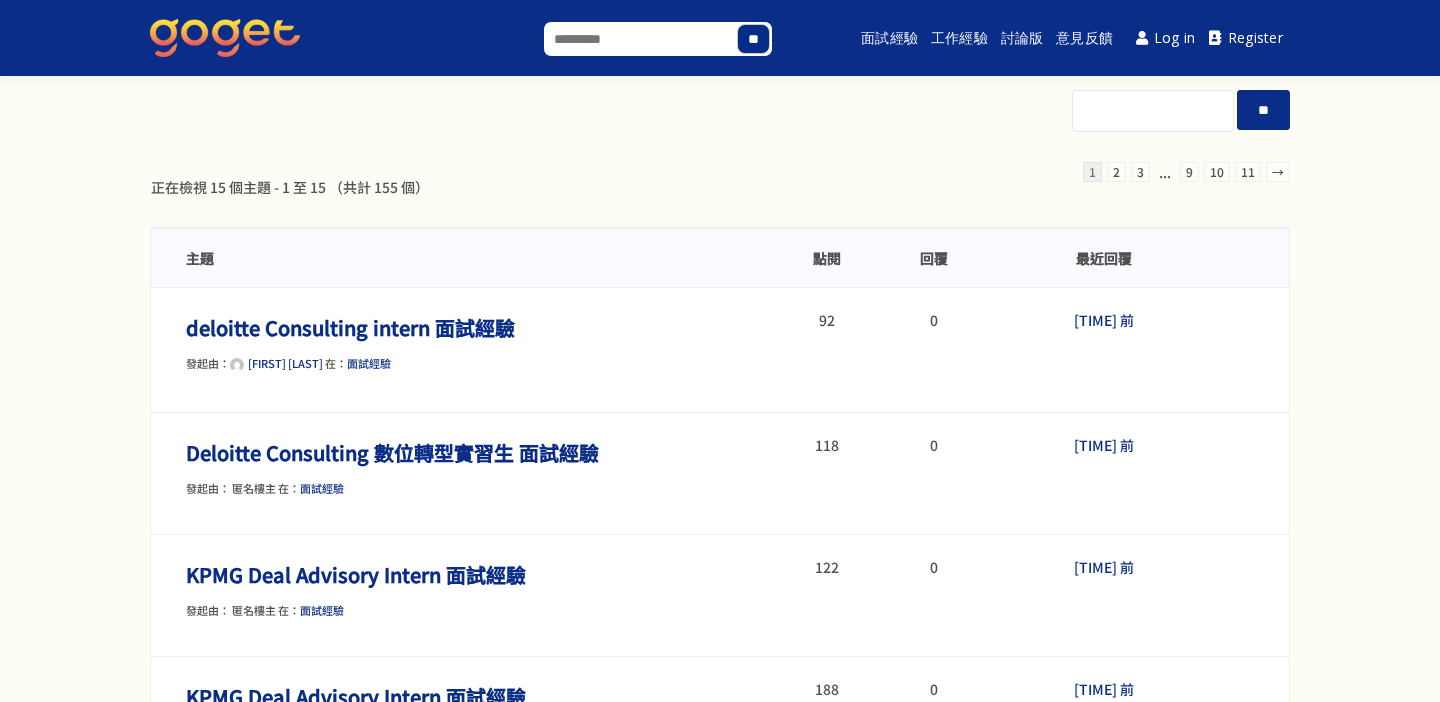 scroll, scrollTop: 0, scrollLeft: 0, axis: both 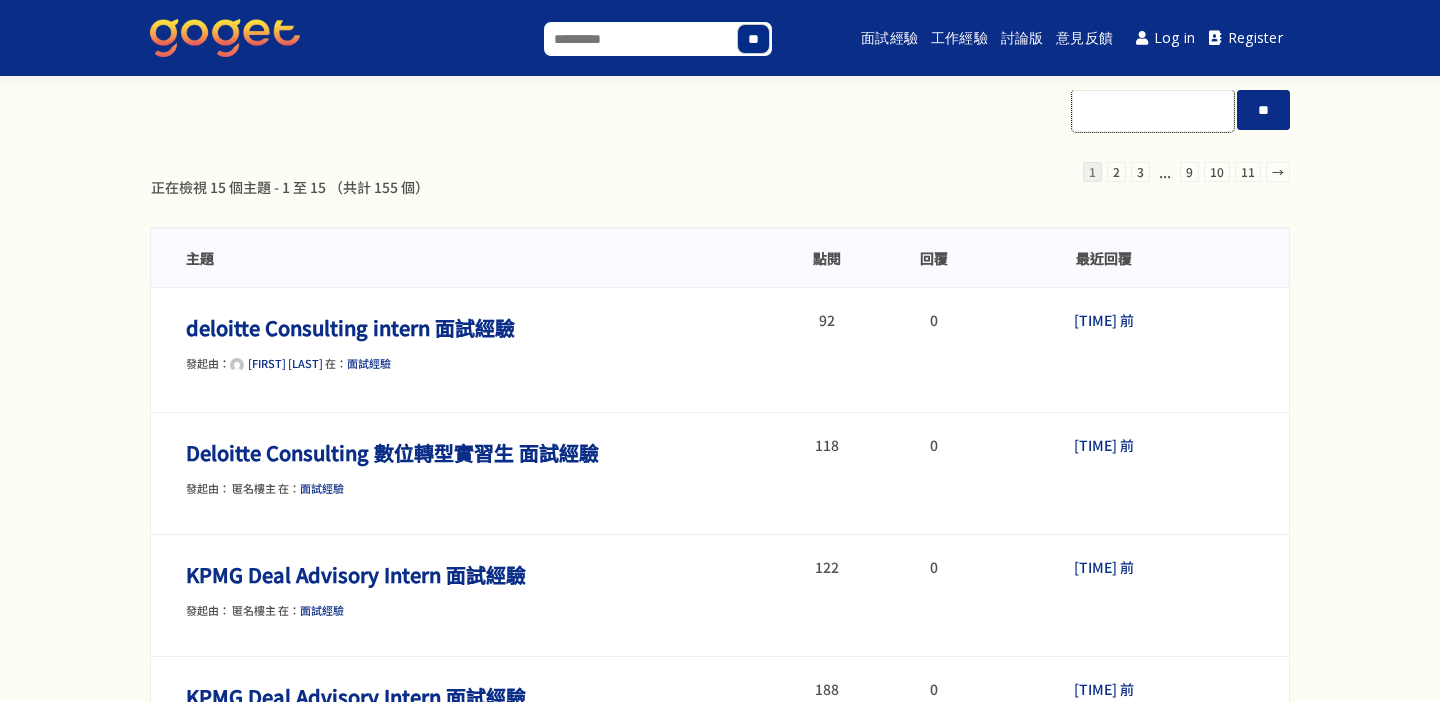 click on "搜尋：" at bounding box center (1153, 111) 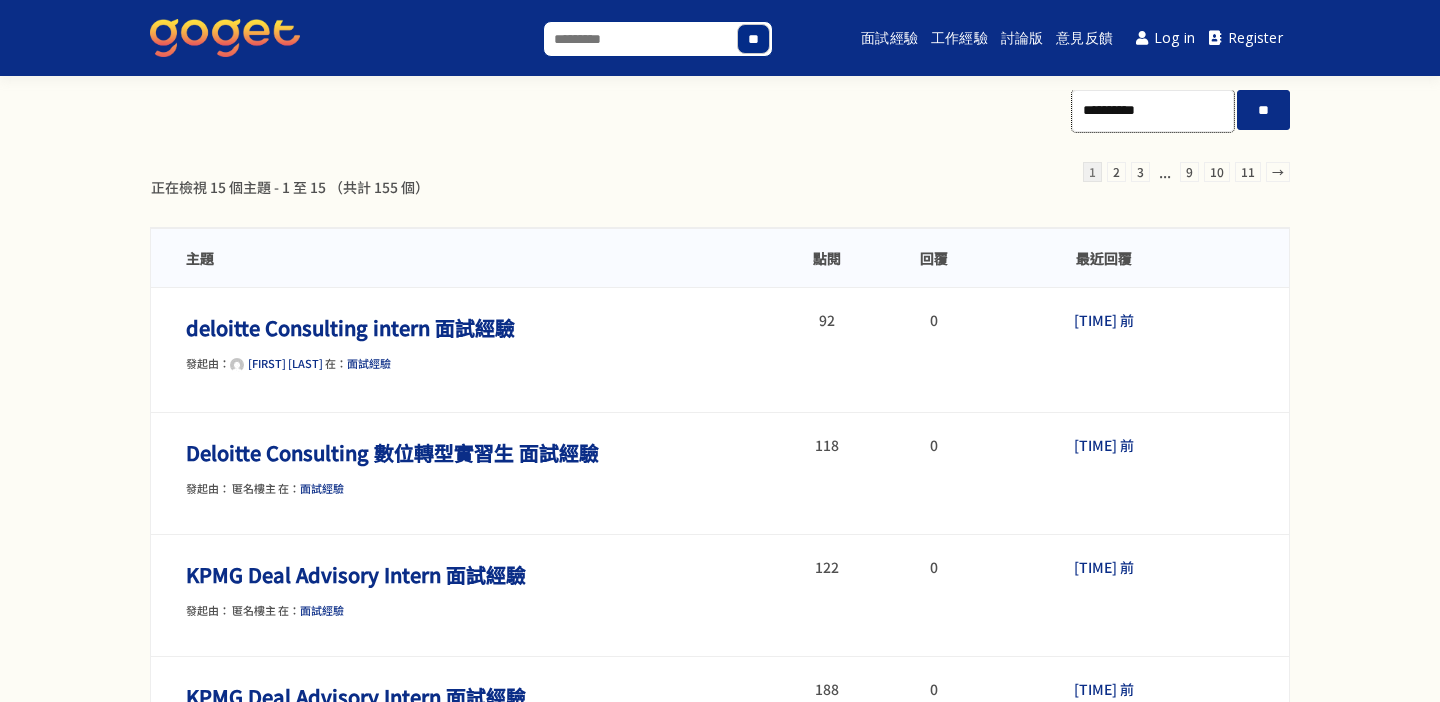 type on "**********" 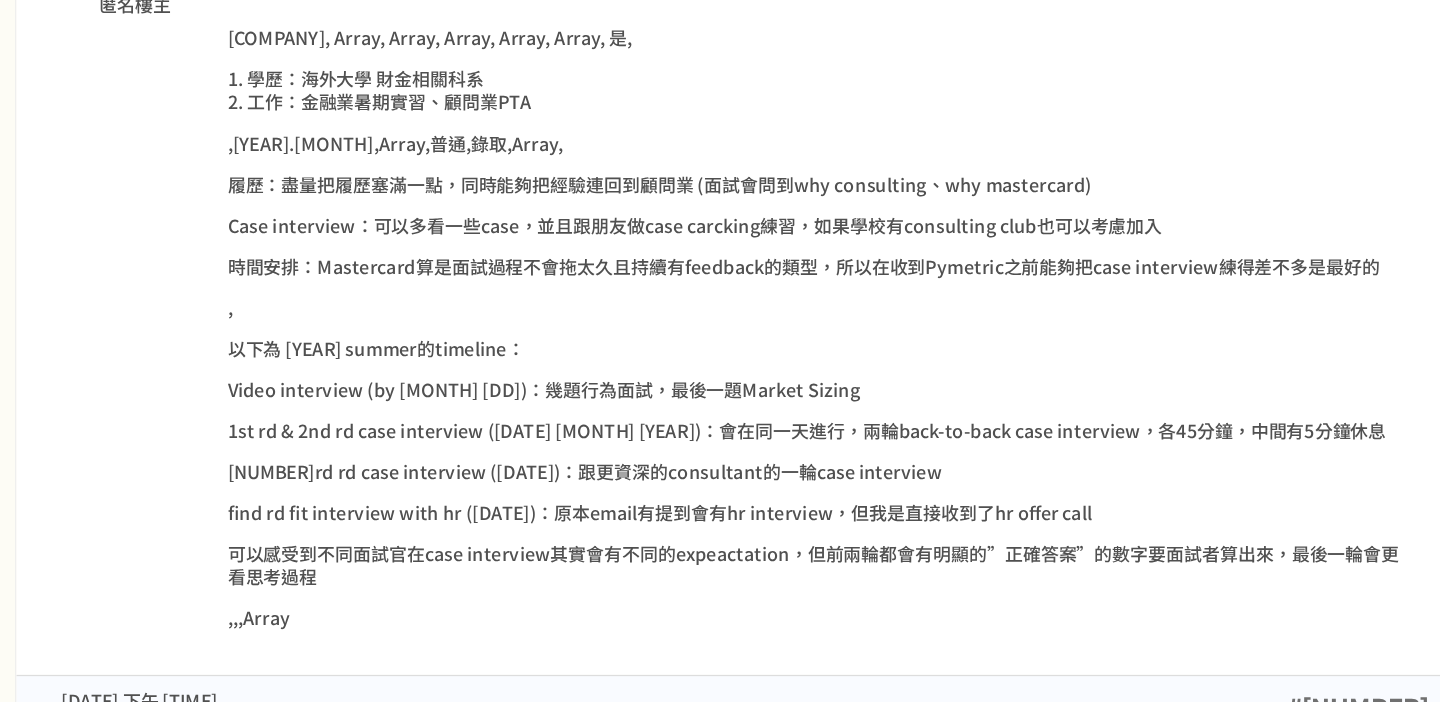 scroll, scrollTop: 192, scrollLeft: 0, axis: vertical 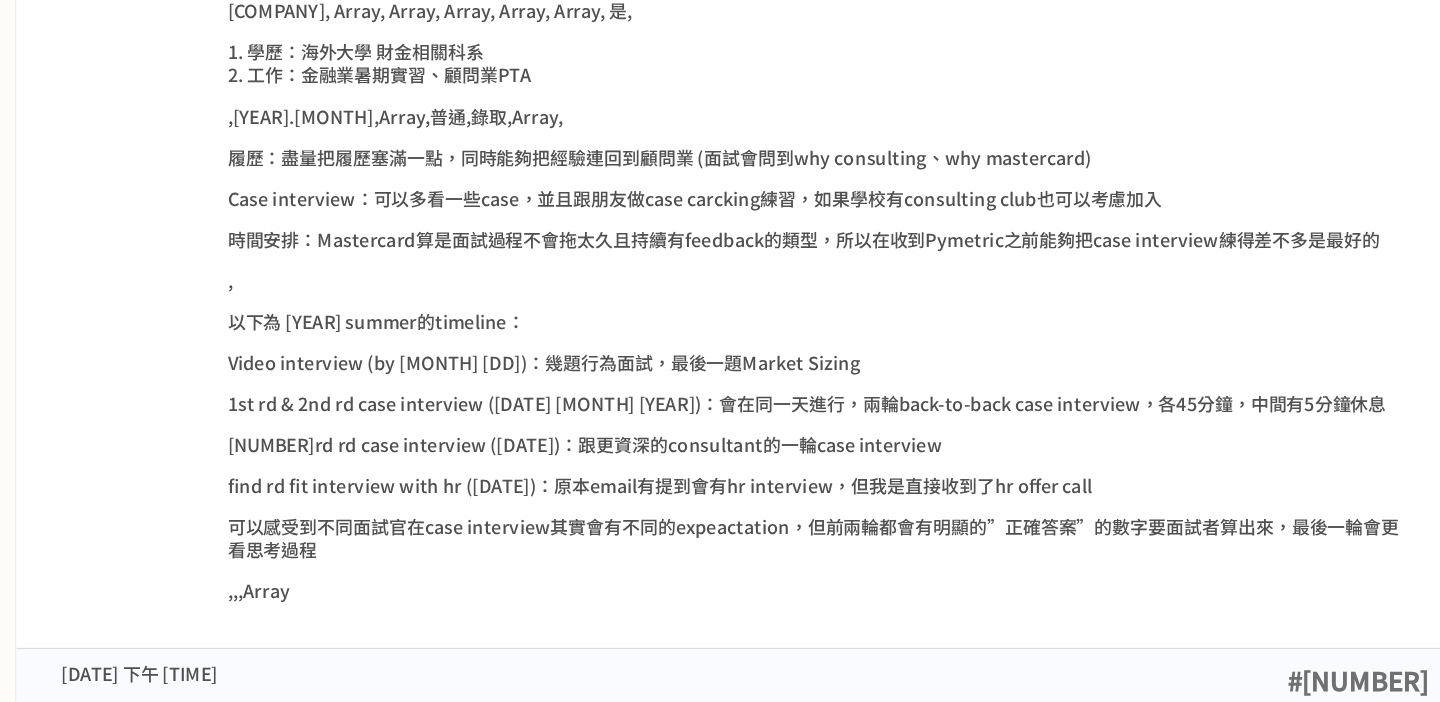 click on ",,,Array" at bounding box center [779, 615] 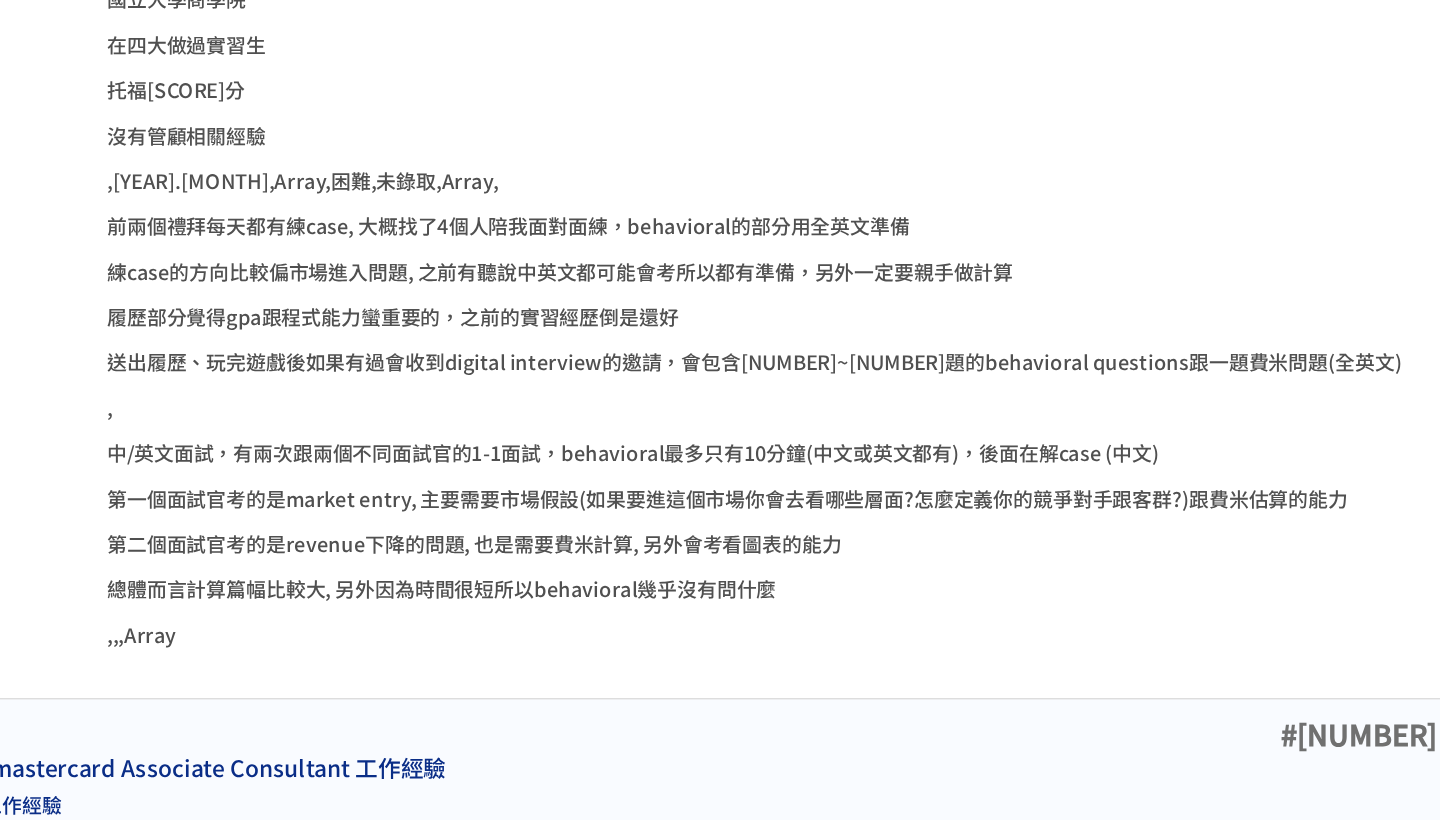 scroll, scrollTop: 3893, scrollLeft: 0, axis: vertical 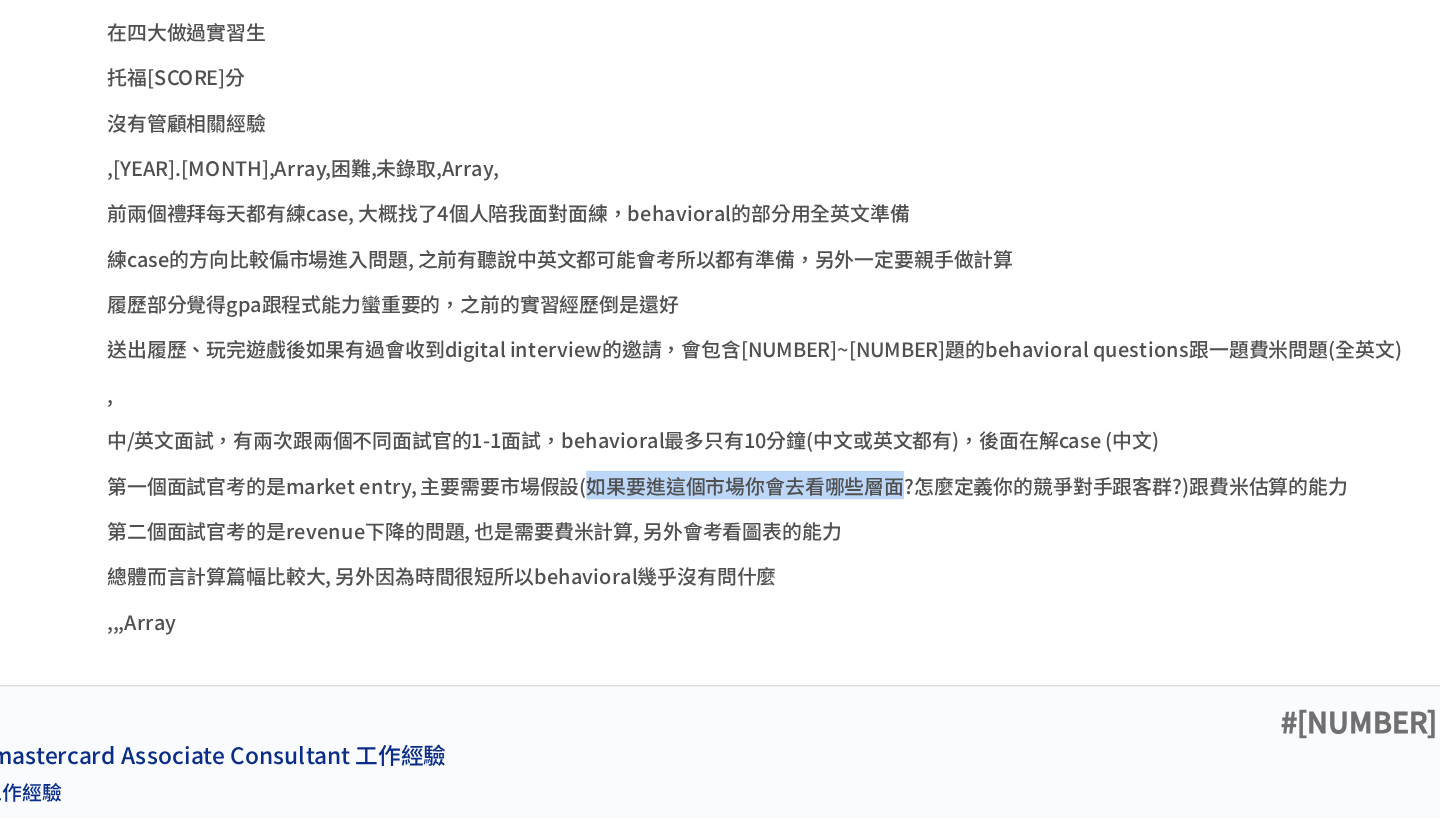 drag, startPoint x: 417, startPoint y: 306, endPoint x: 634, endPoint y: 303, distance: 217.02074 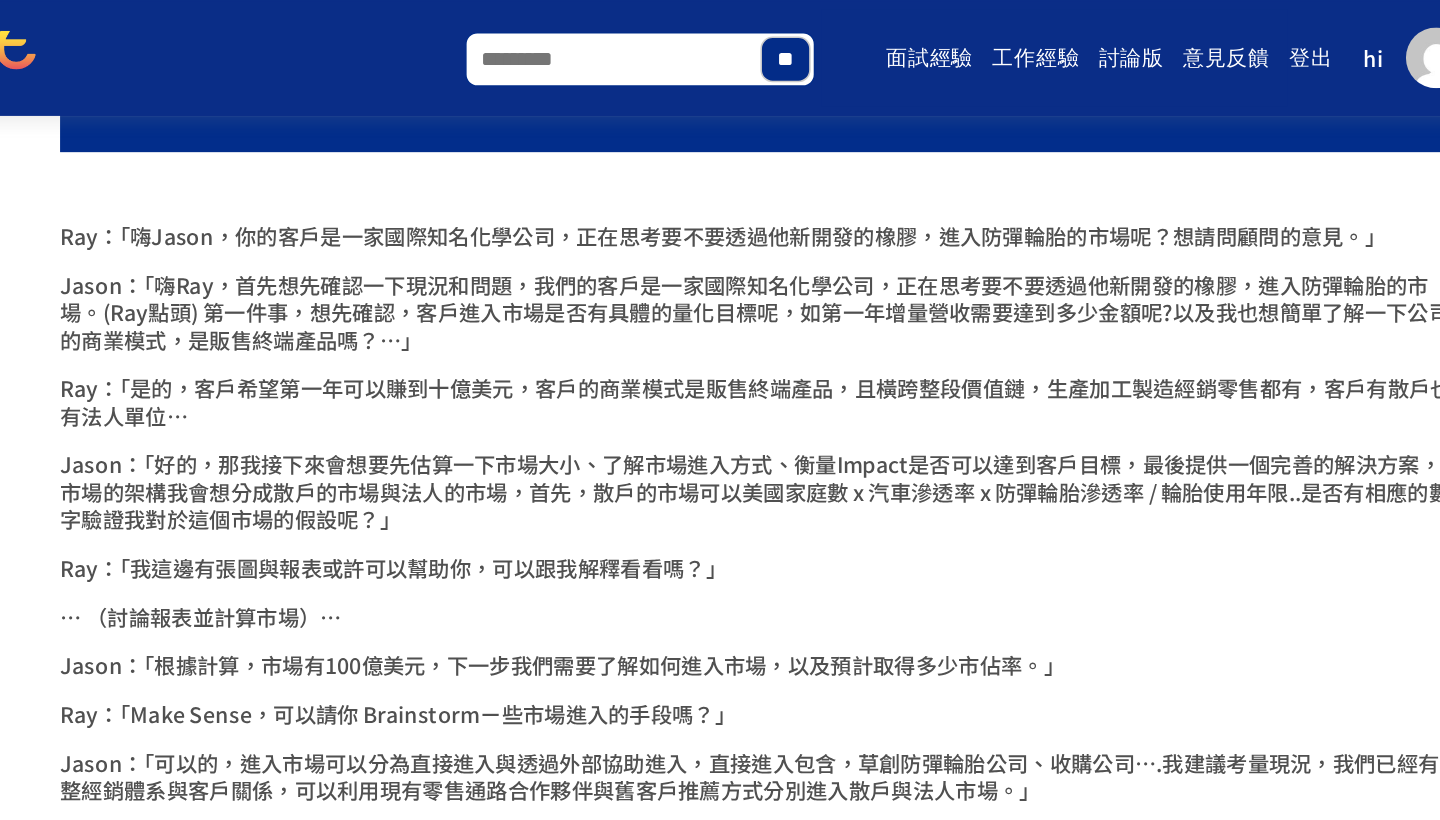 scroll, scrollTop: 13165, scrollLeft: 0, axis: vertical 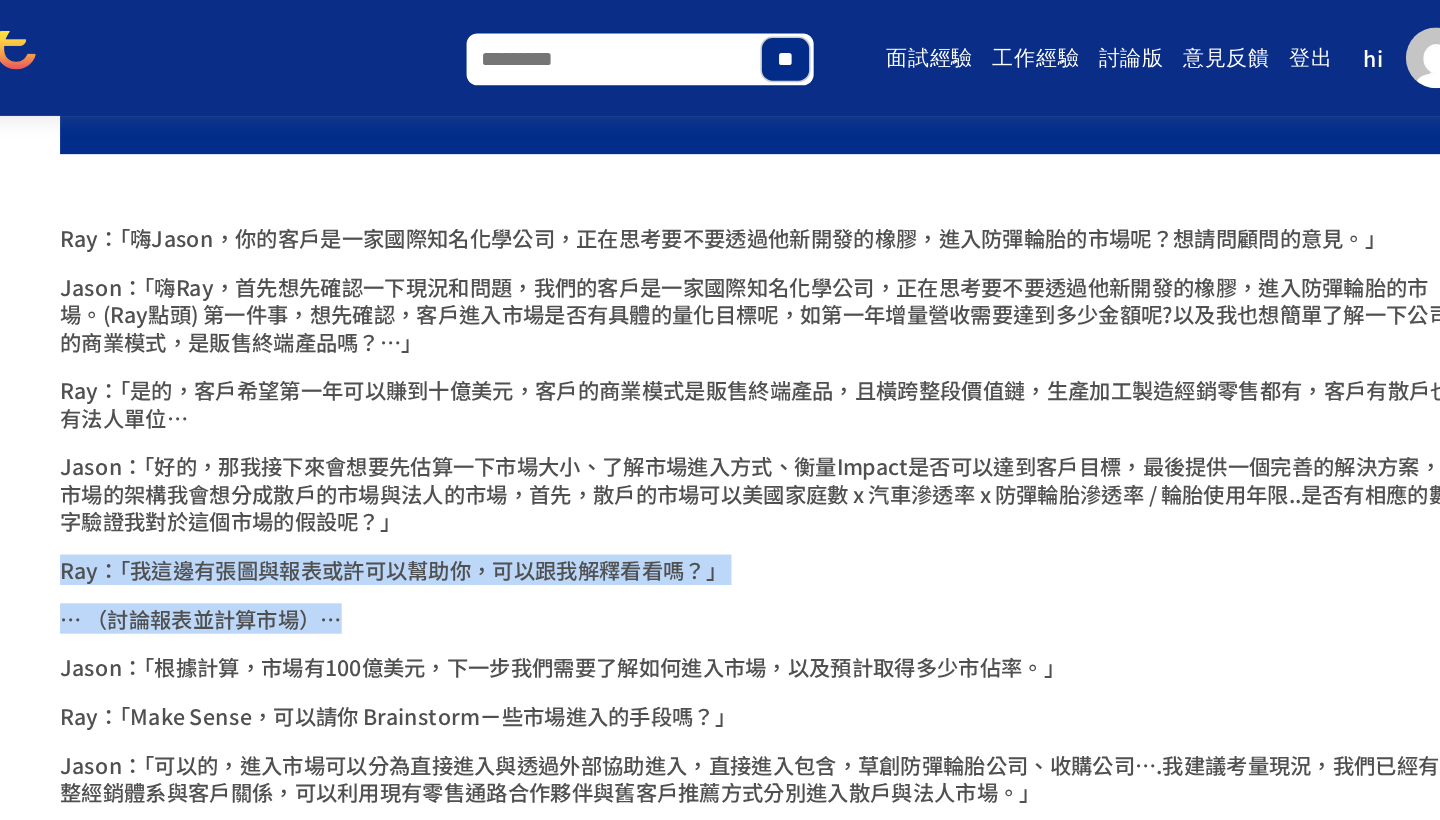 drag, startPoint x: 401, startPoint y: 312, endPoint x: 449, endPoint y: 537, distance: 230.06303 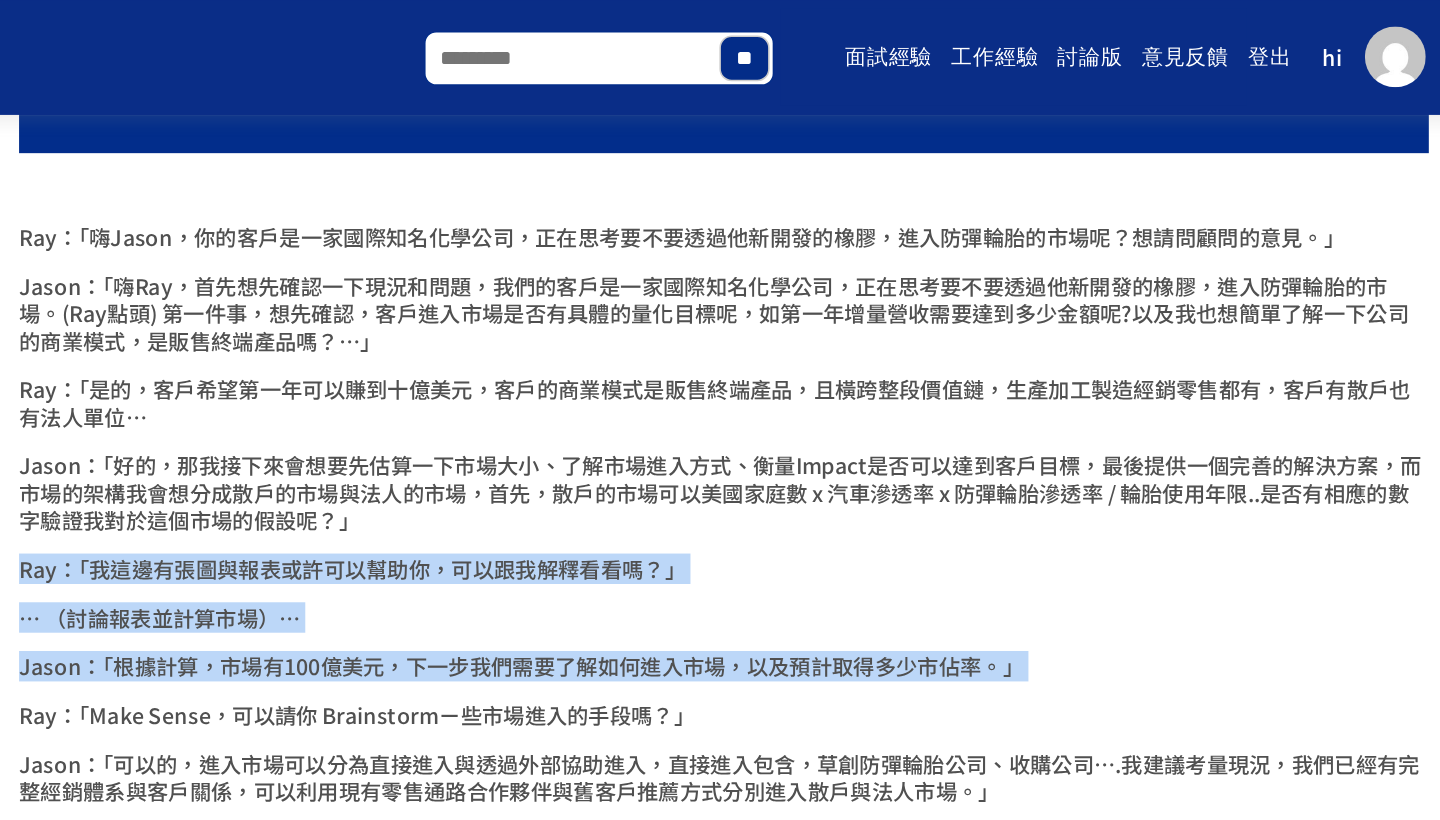scroll, scrollTop: 13158, scrollLeft: 0, axis: vertical 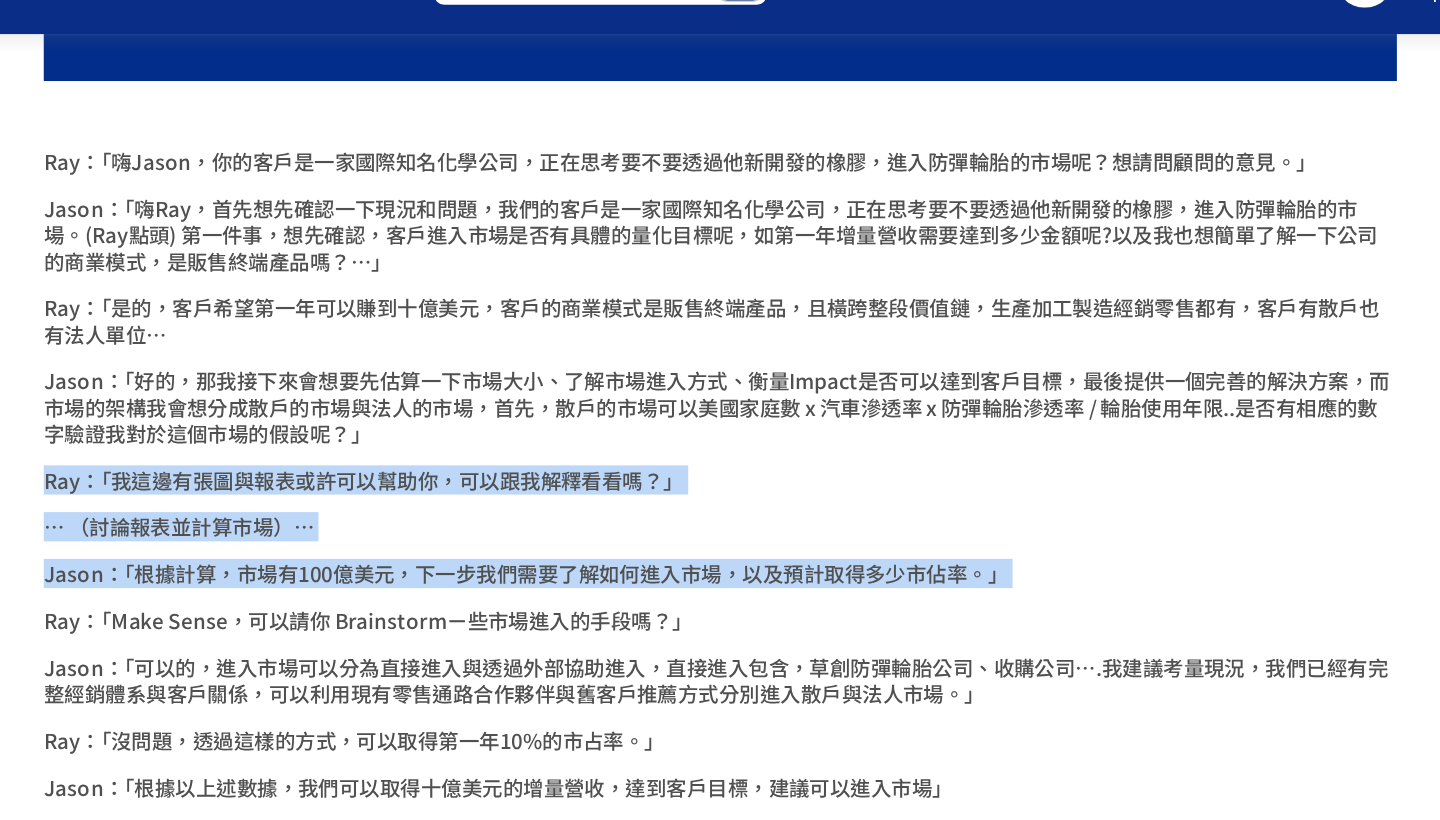 click on "Jason：「根據計算，市場有100億美元，下一步我們需要了解如何進入市場，以及預計取得多少市佔率。」" at bounding box center (779, 445) 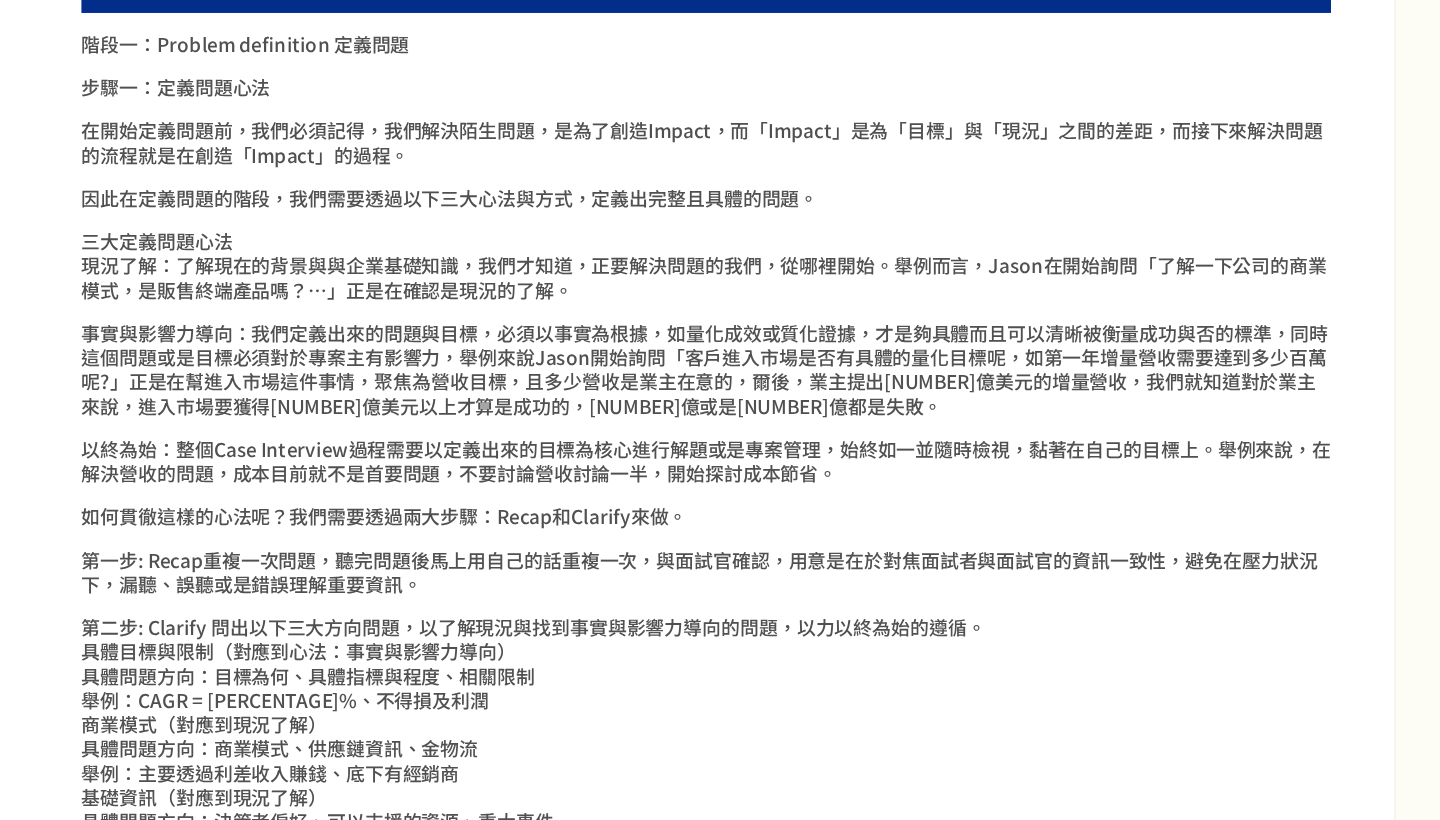 scroll, scrollTop: 15570, scrollLeft: 0, axis: vertical 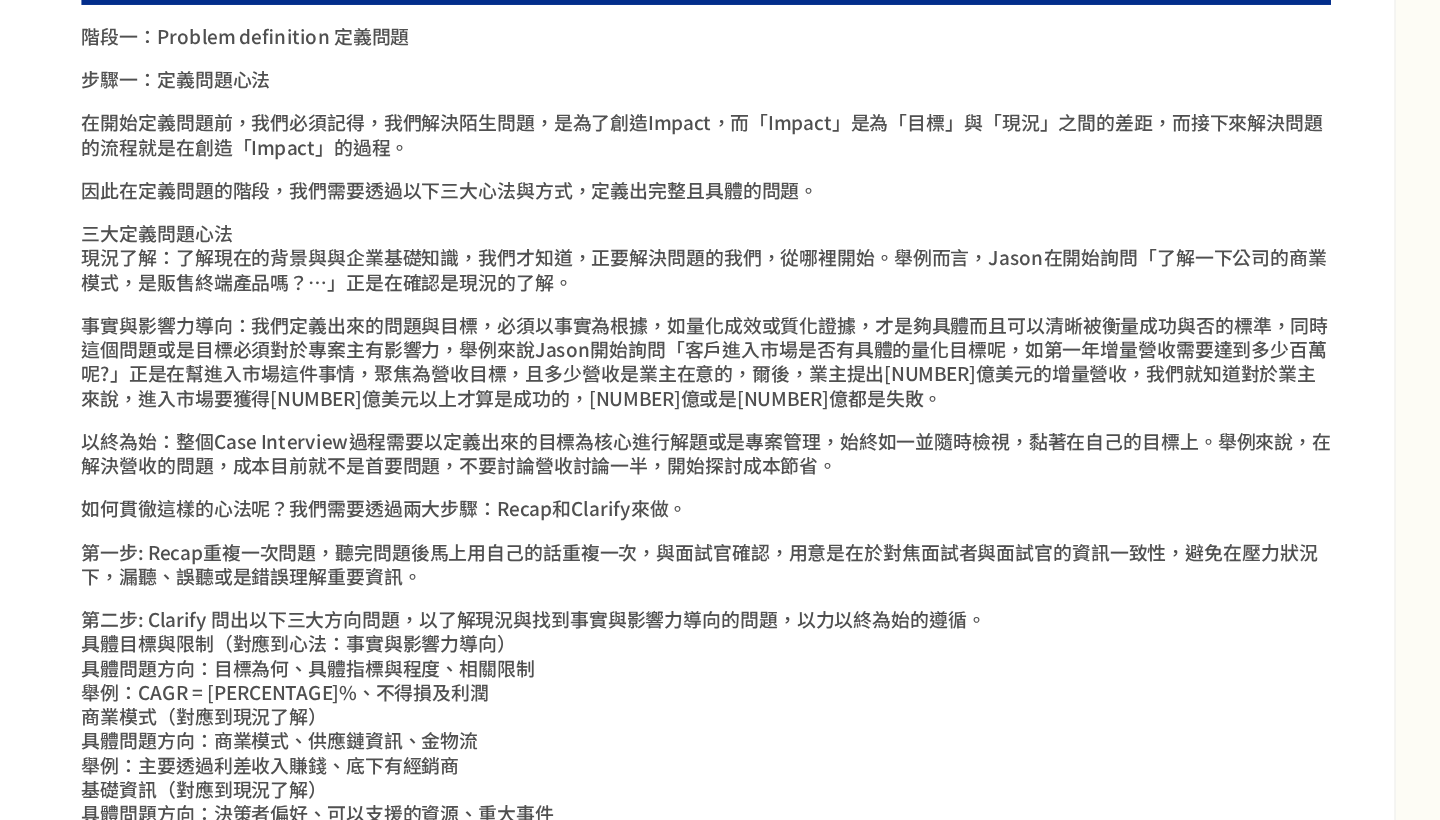 drag, startPoint x: 319, startPoint y: 286, endPoint x: 352, endPoint y: 286, distance: 33 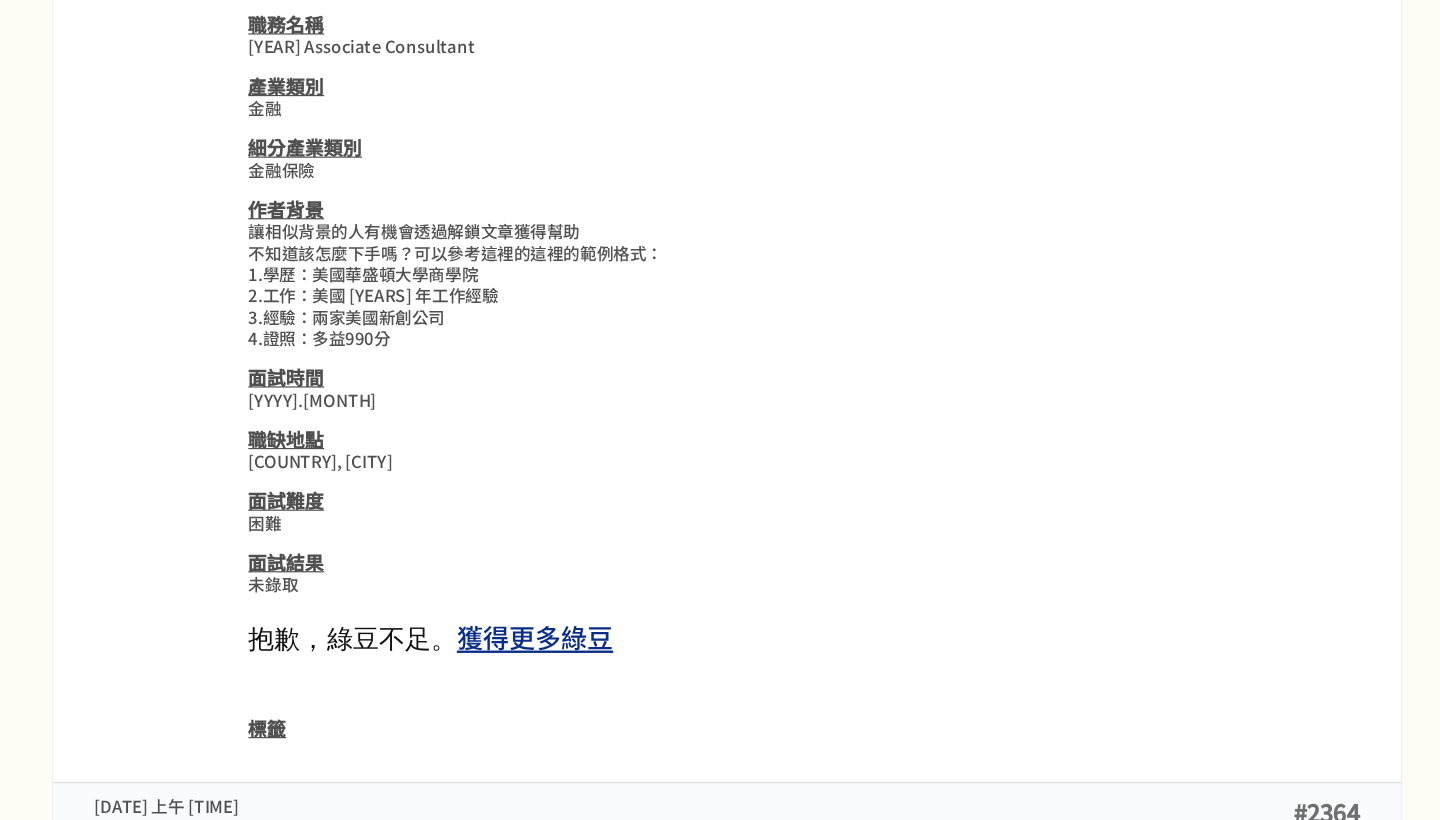 scroll, scrollTop: 11134, scrollLeft: 0, axis: vertical 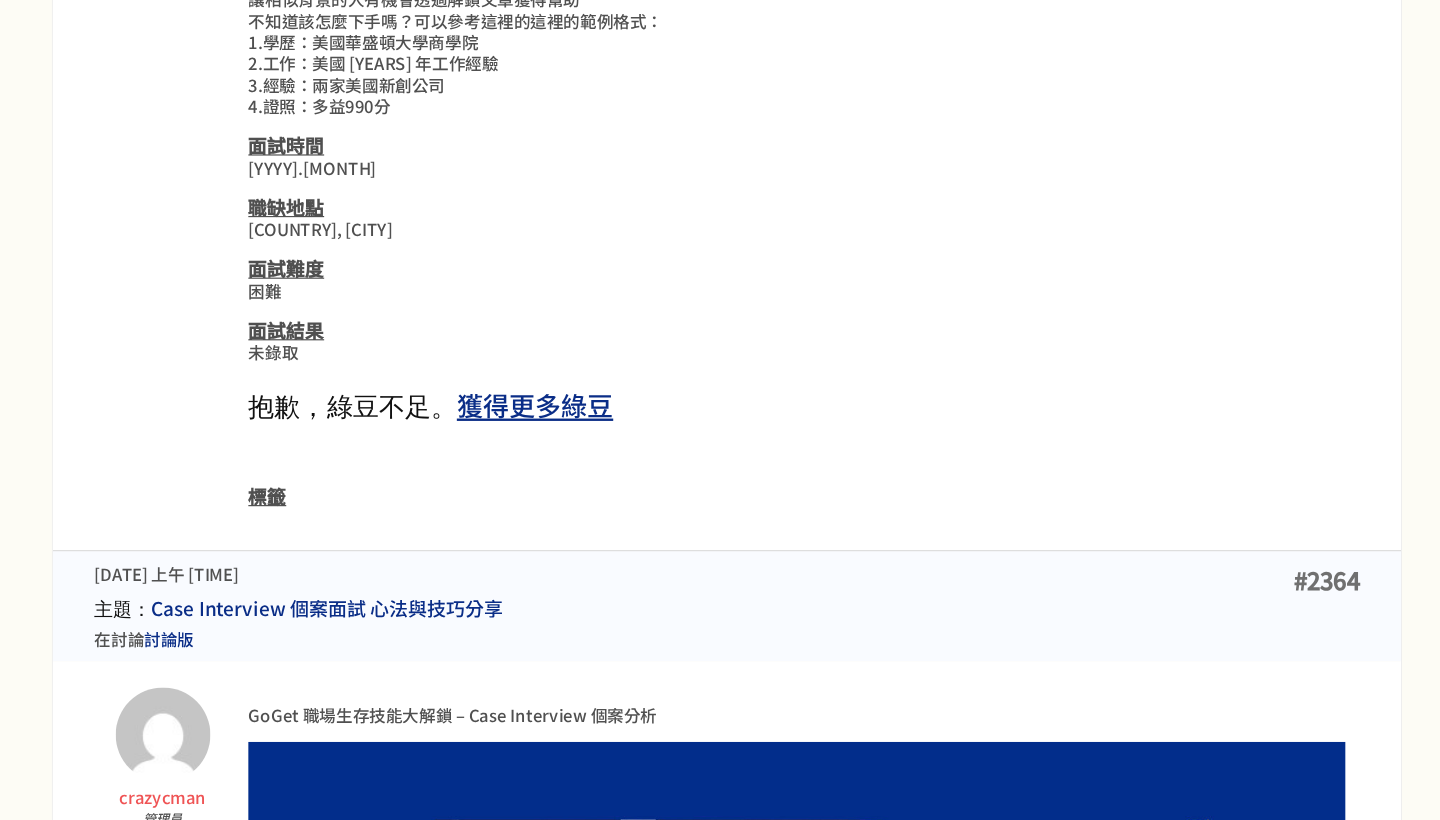 click on "crazycman" at bounding box center (243, 800) 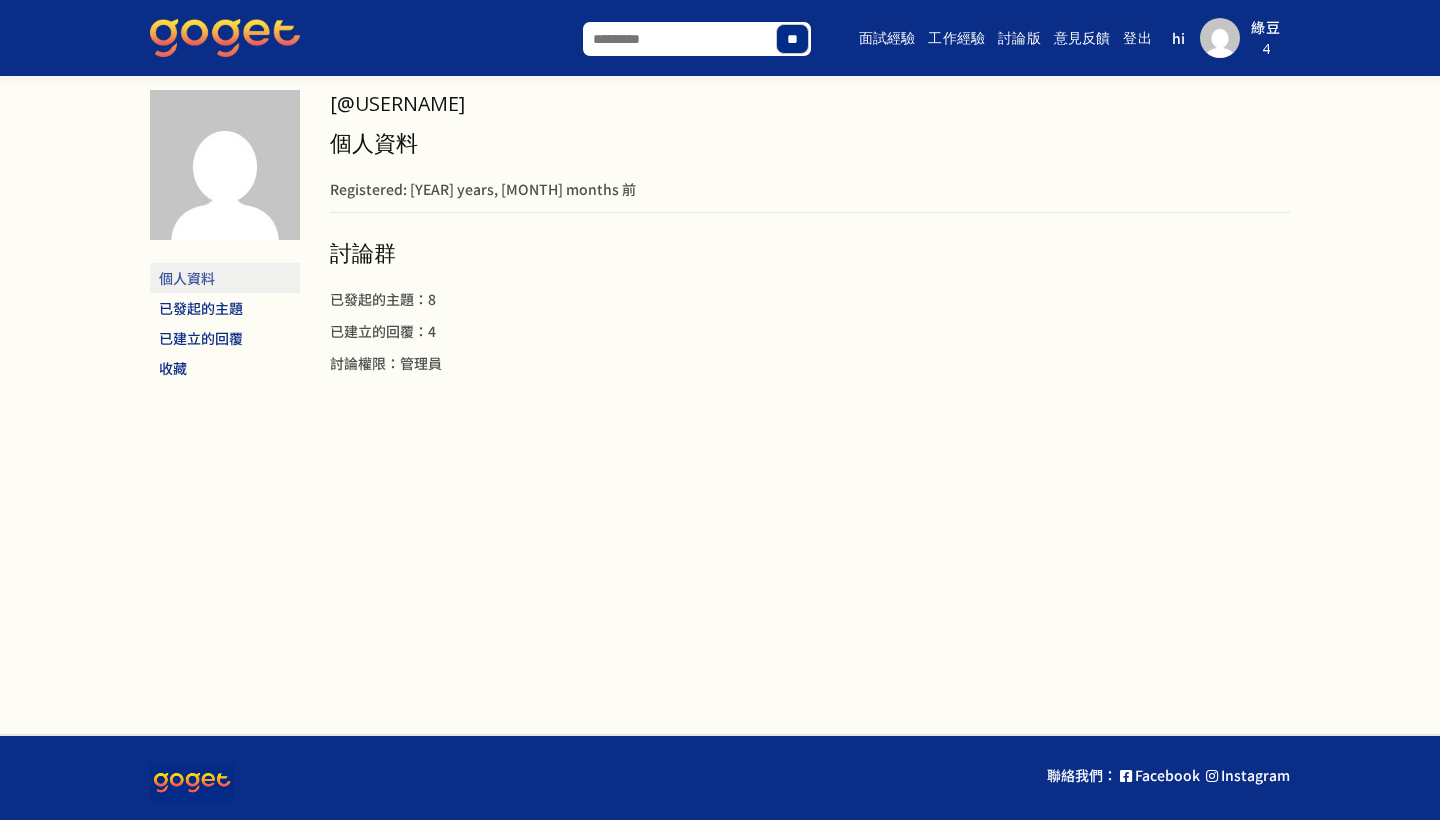 scroll, scrollTop: 0, scrollLeft: 0, axis: both 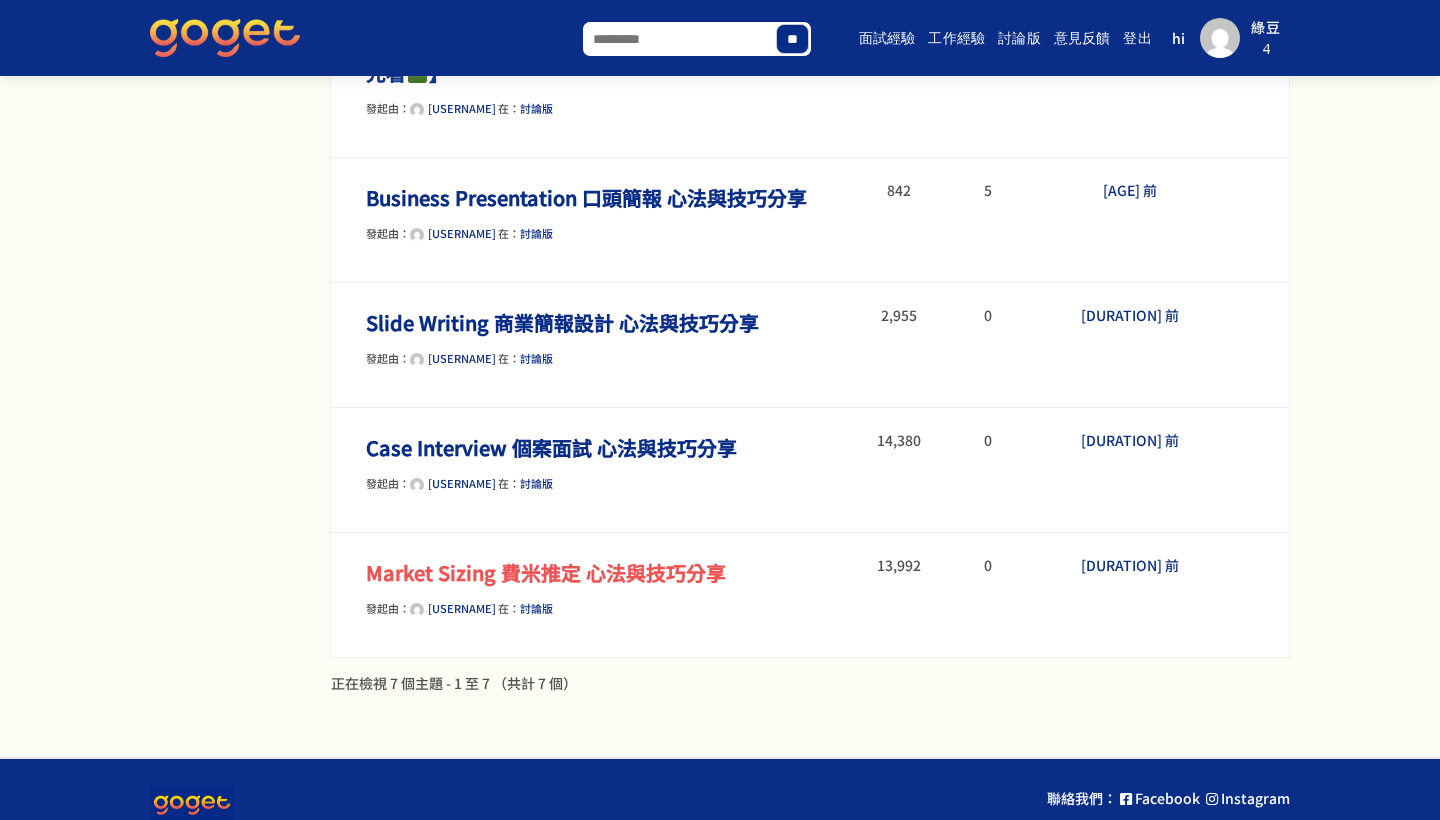 click on "Market Sizing 費米推定 心法與技巧分享" at bounding box center (546, 572) 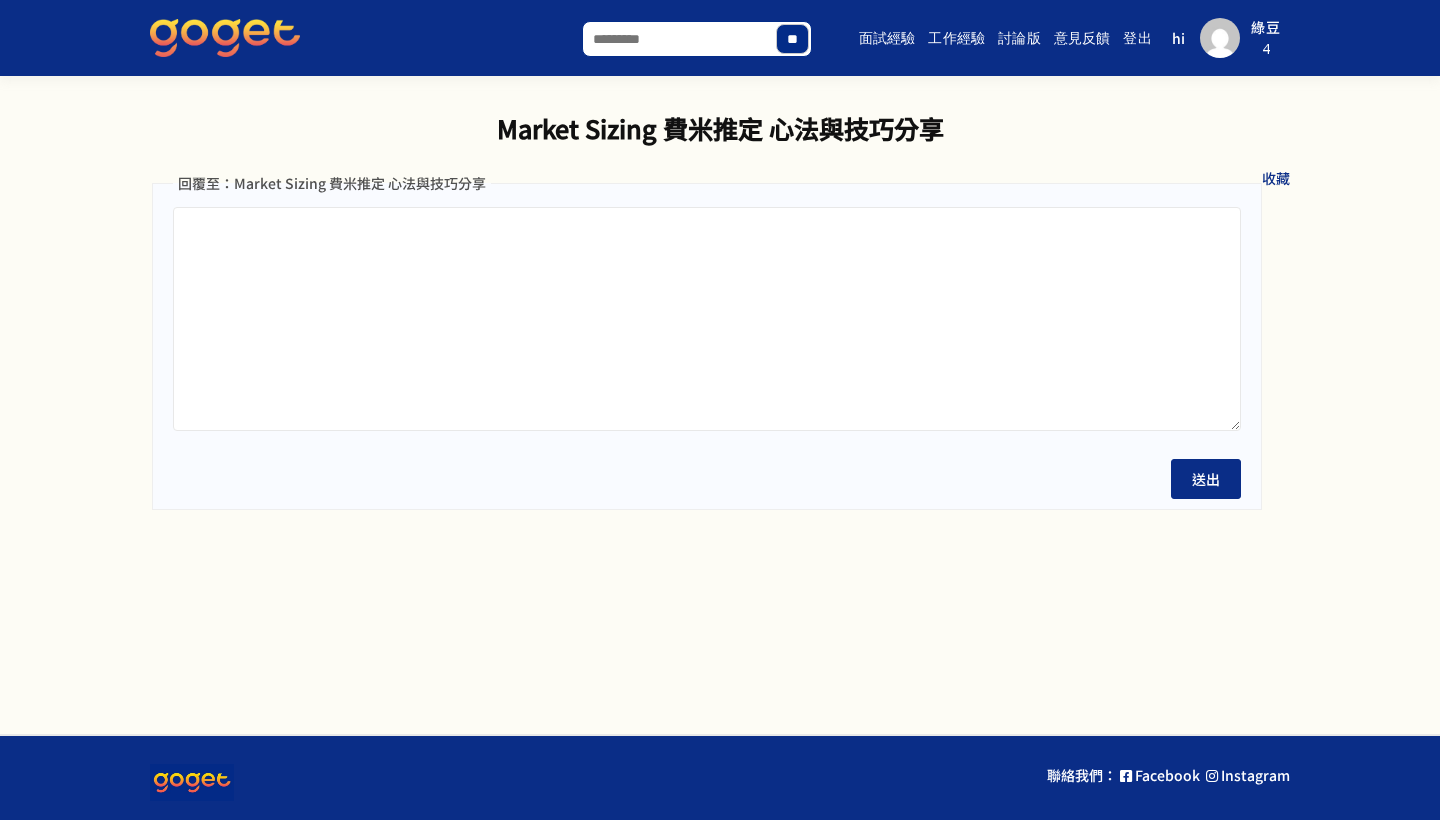 scroll, scrollTop: 0, scrollLeft: 0, axis: both 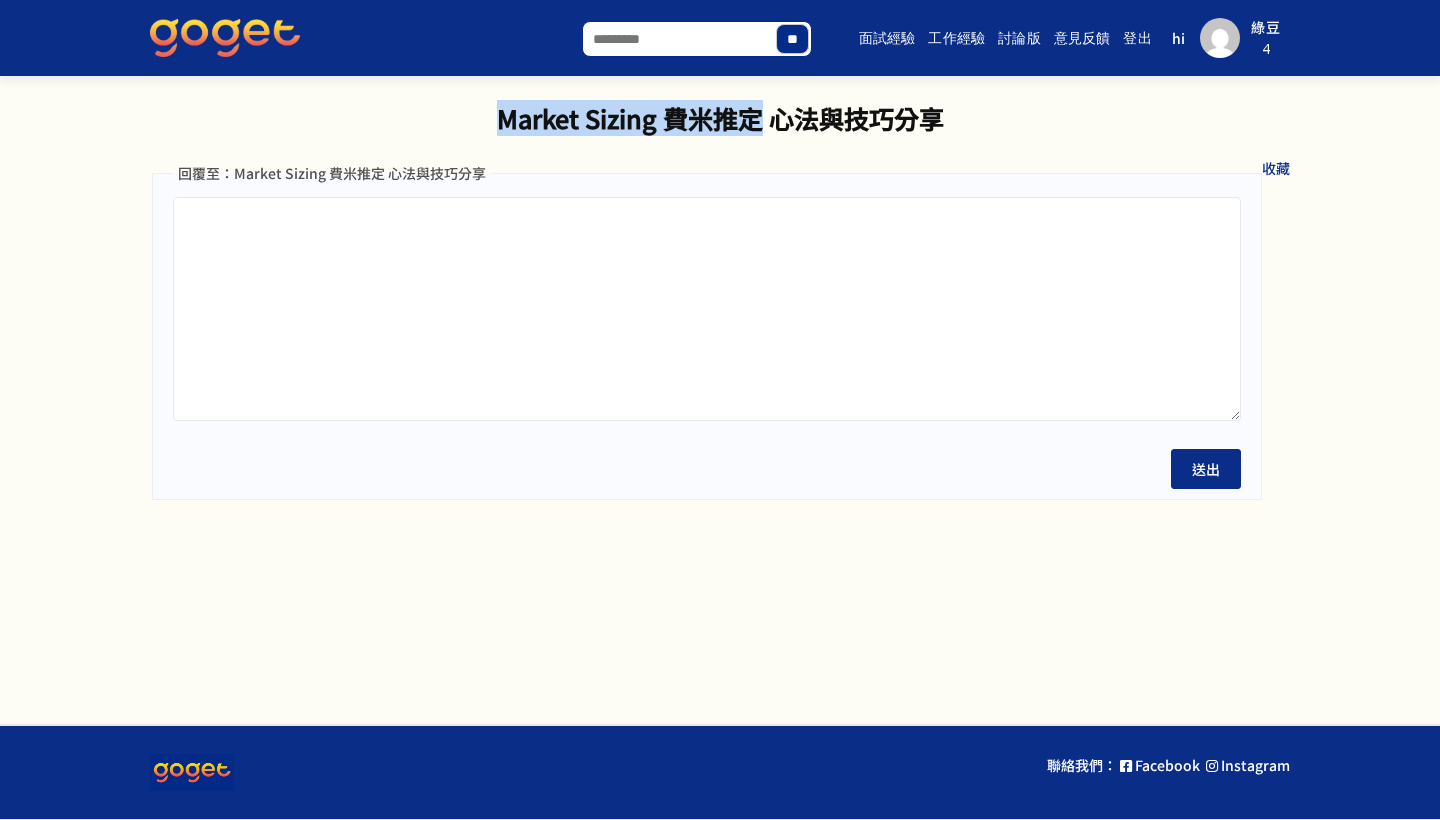 drag, startPoint x: 489, startPoint y: 103, endPoint x: 766, endPoint y: 93, distance: 277.18045 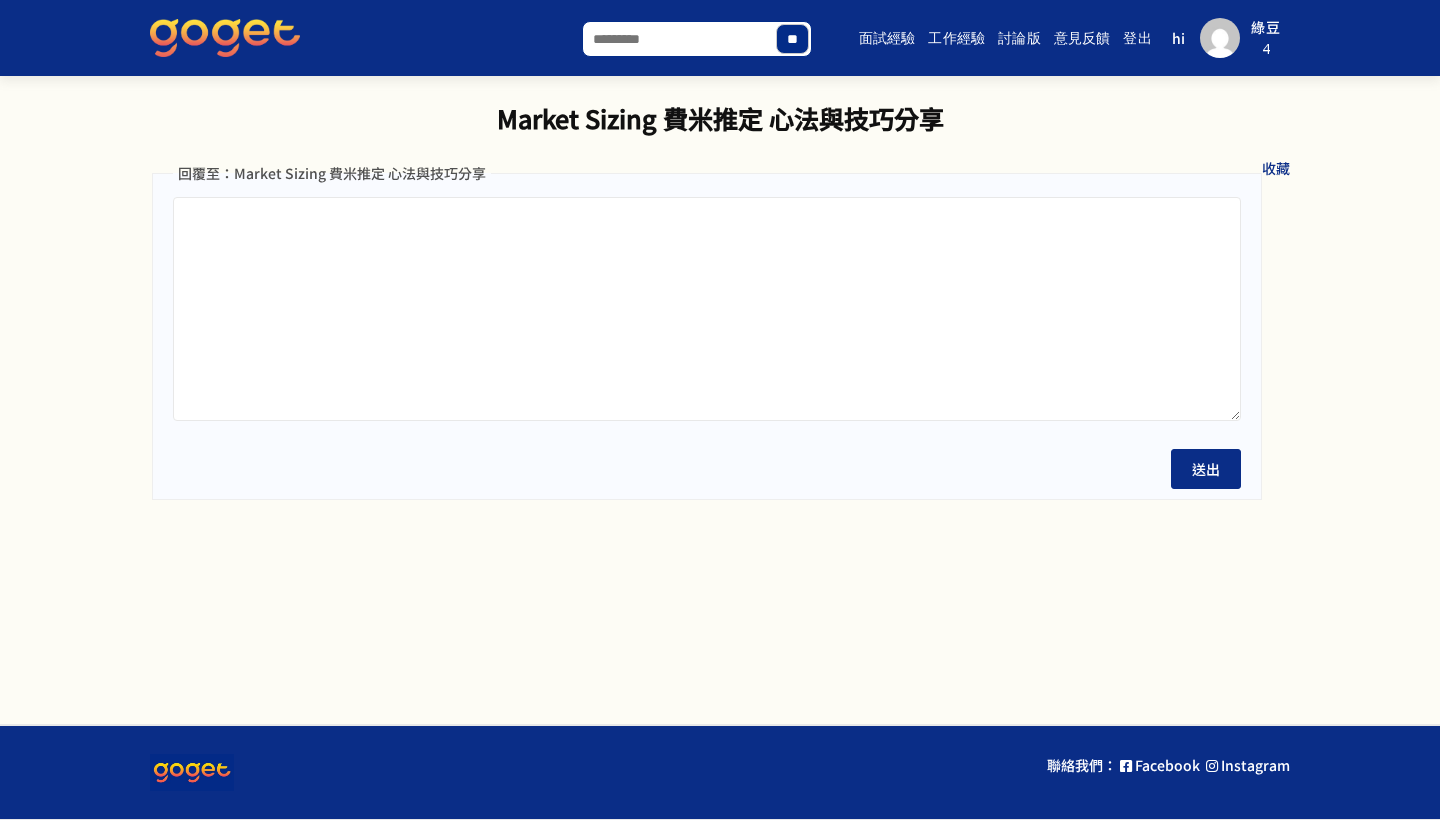 paste on "**********" 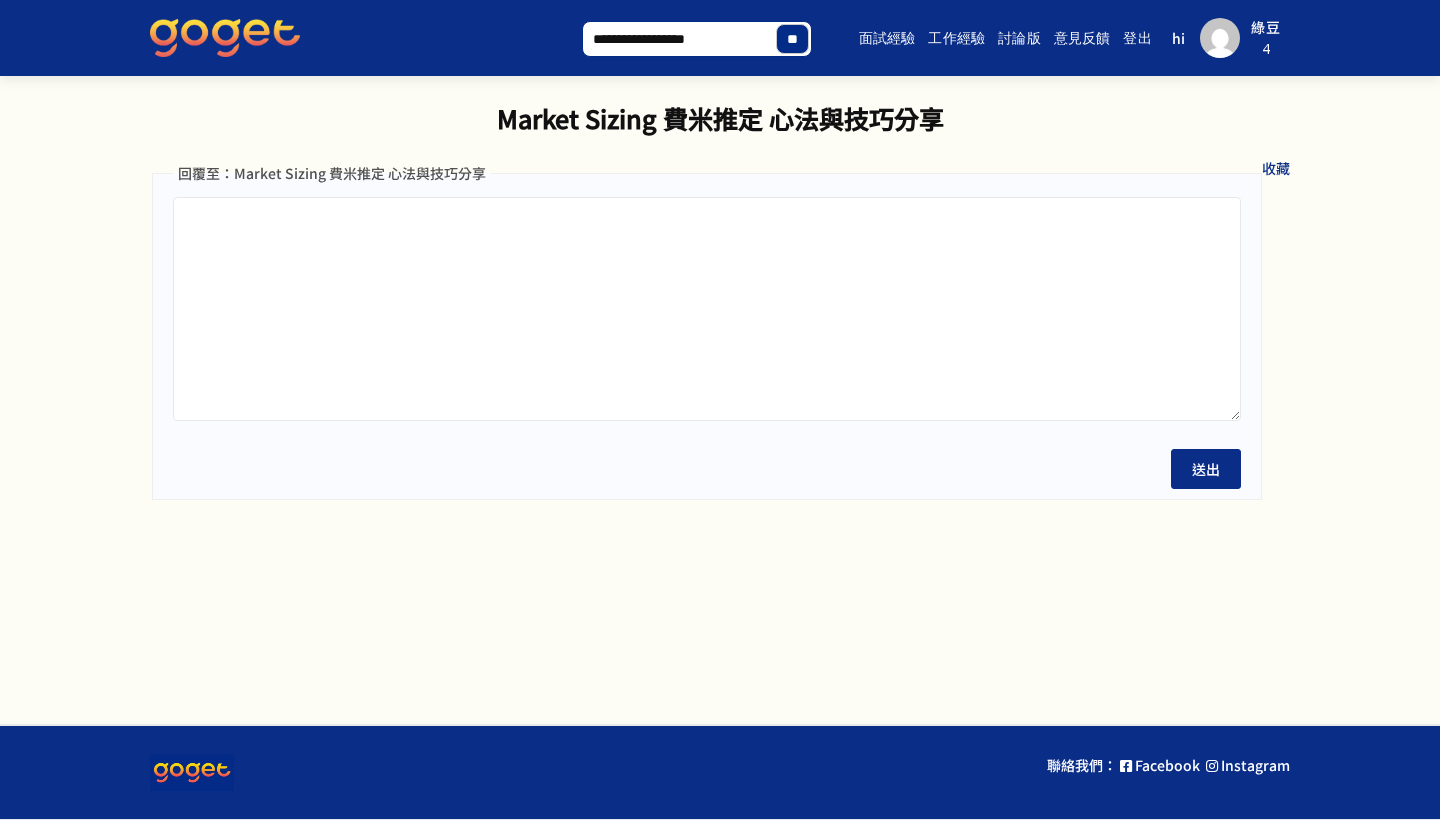 type on "**********" 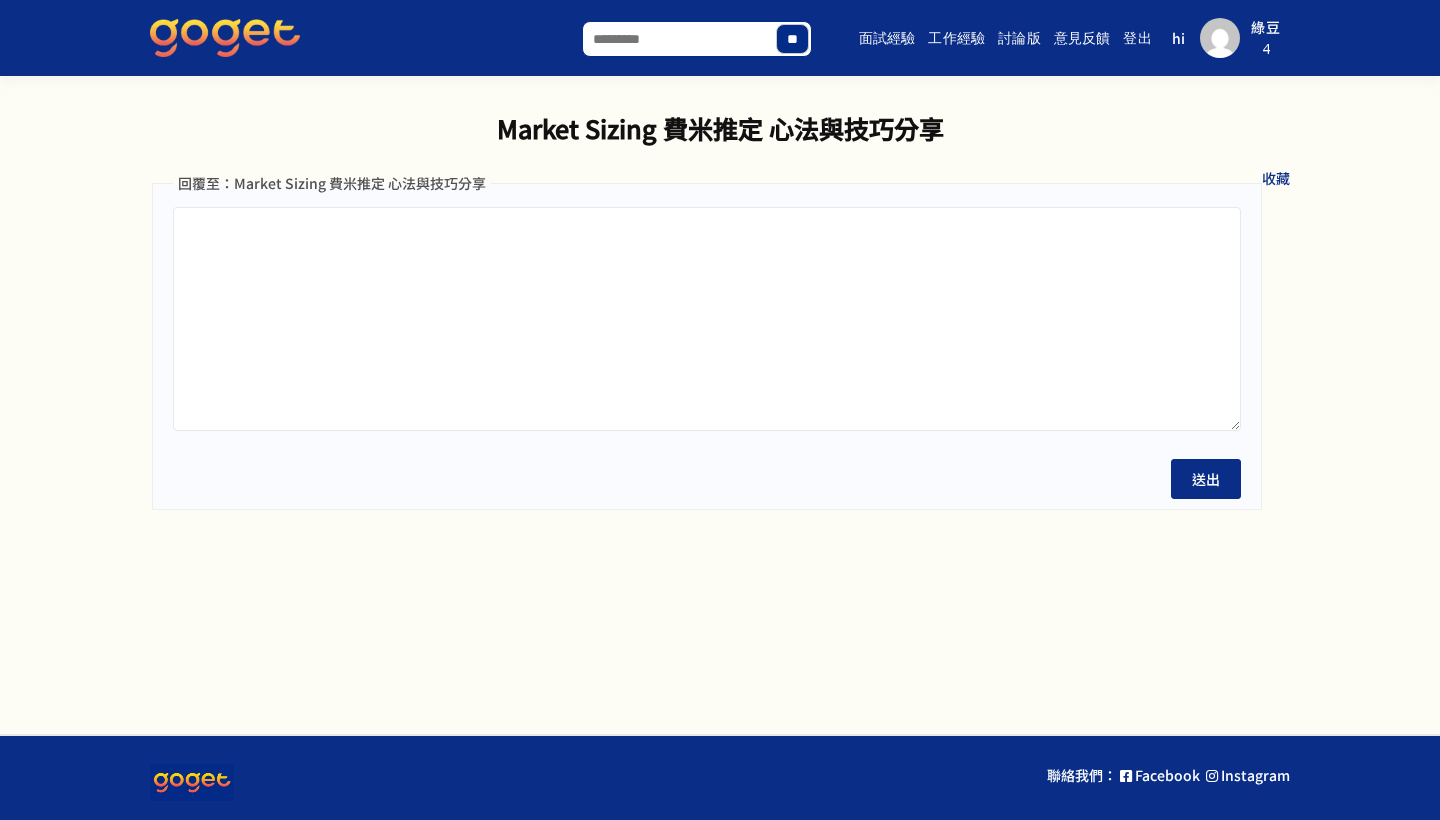 scroll, scrollTop: 0, scrollLeft: 0, axis: both 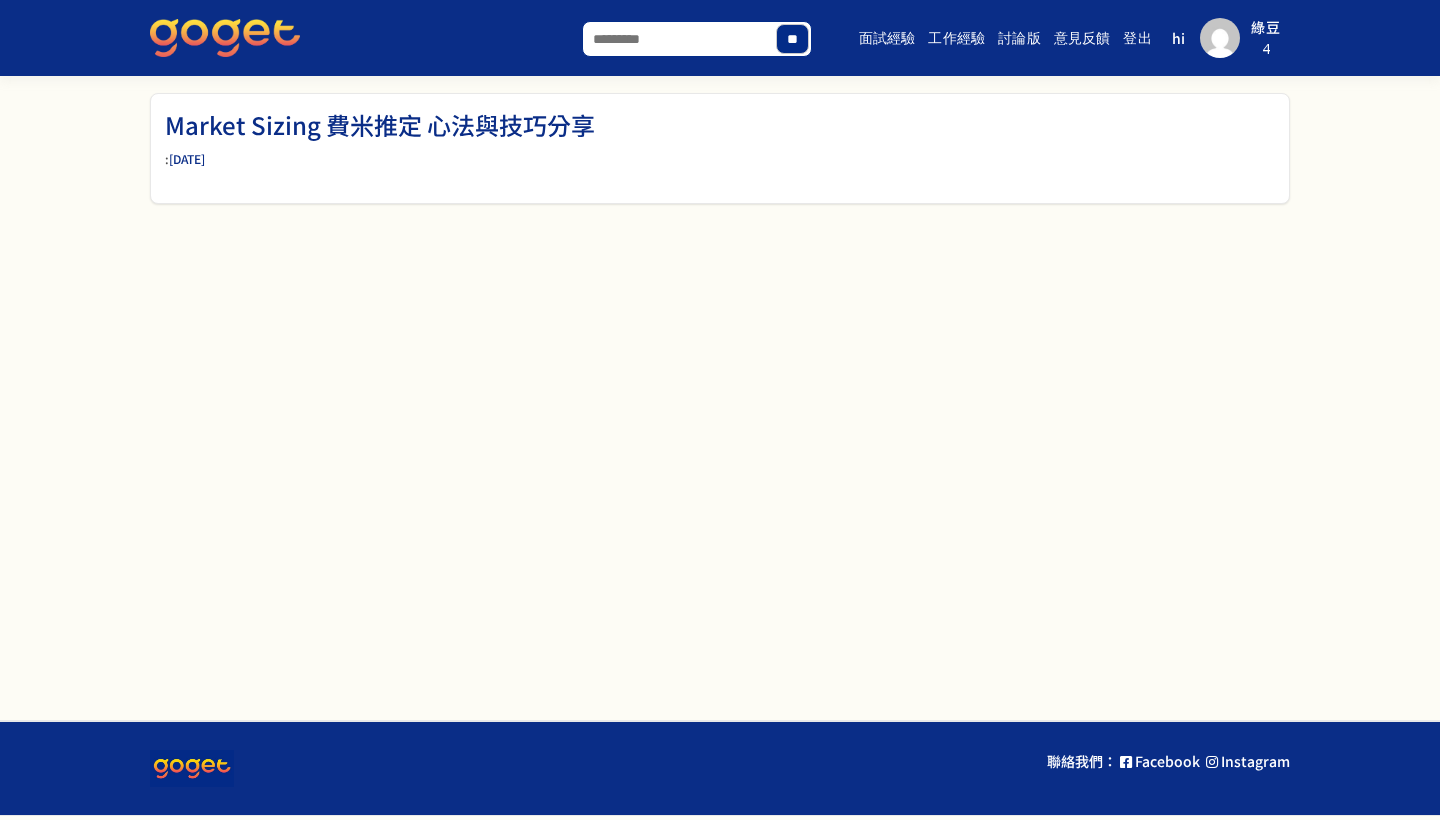 click on "Market Sizing 費米推定 心法與技巧分享
:  01/21/2021 01/21/2021" at bounding box center (720, 148) 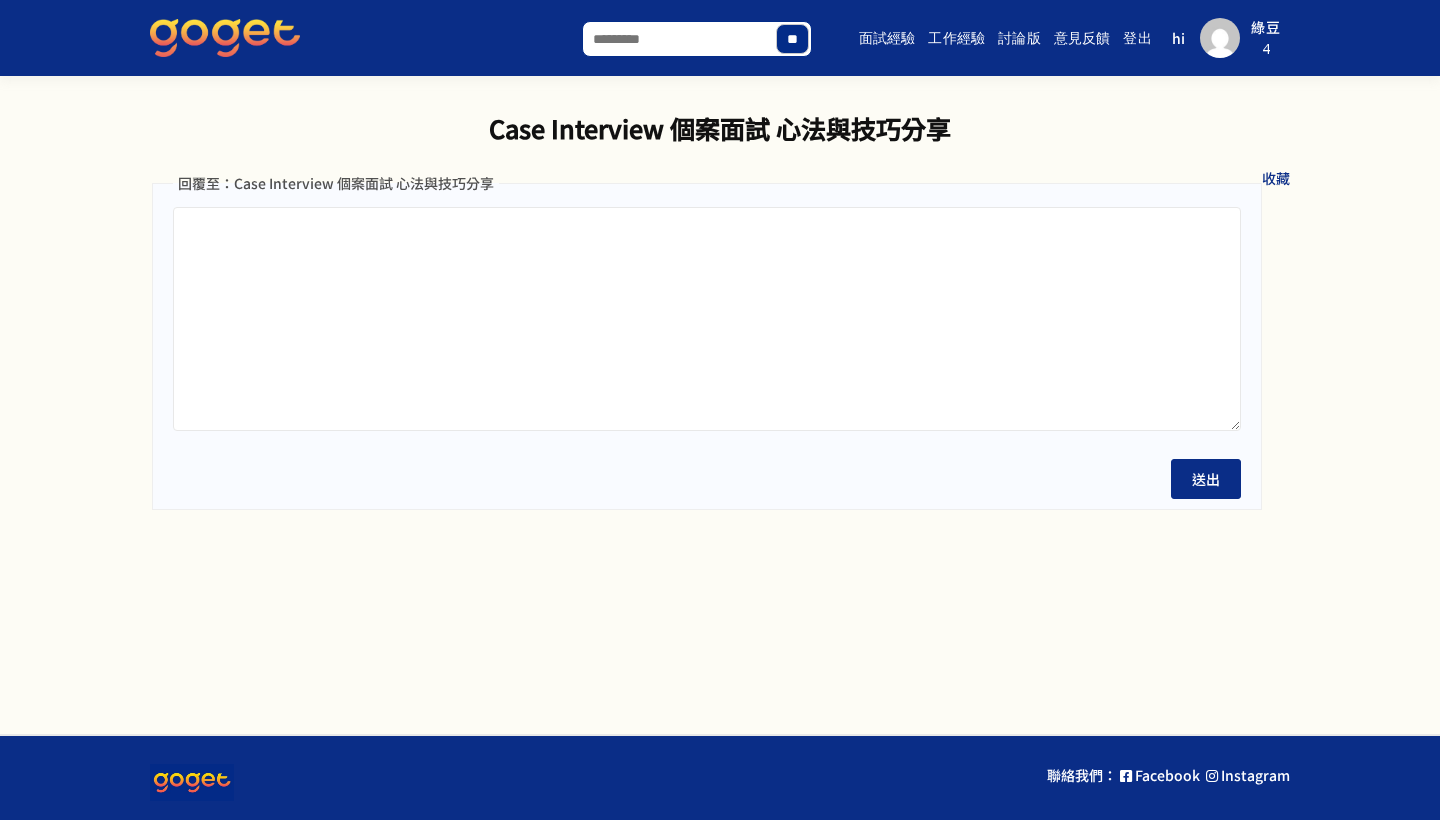 scroll, scrollTop: 0, scrollLeft: 0, axis: both 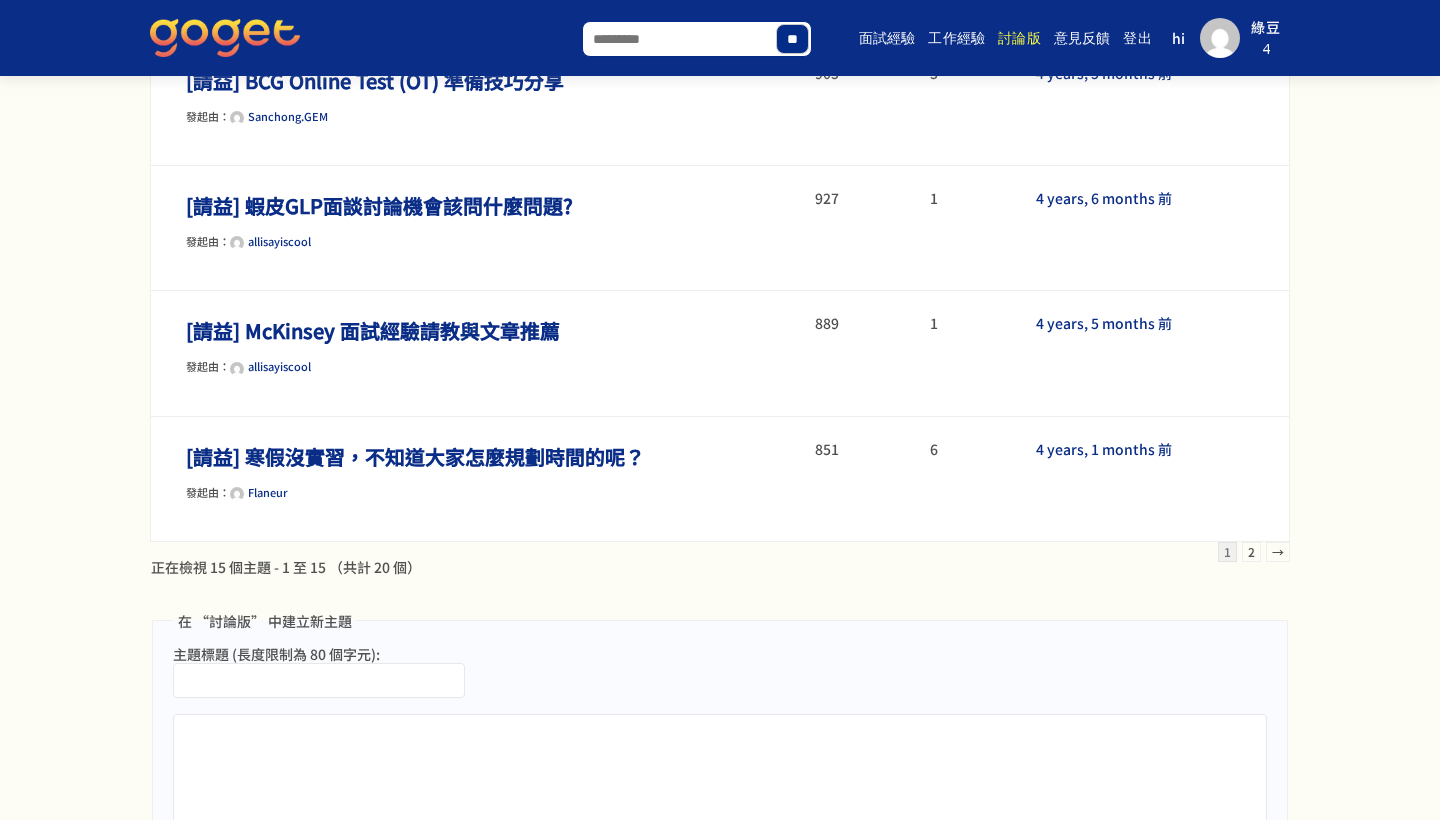 click on "1
2
→" at bounding box center [1251, 552] 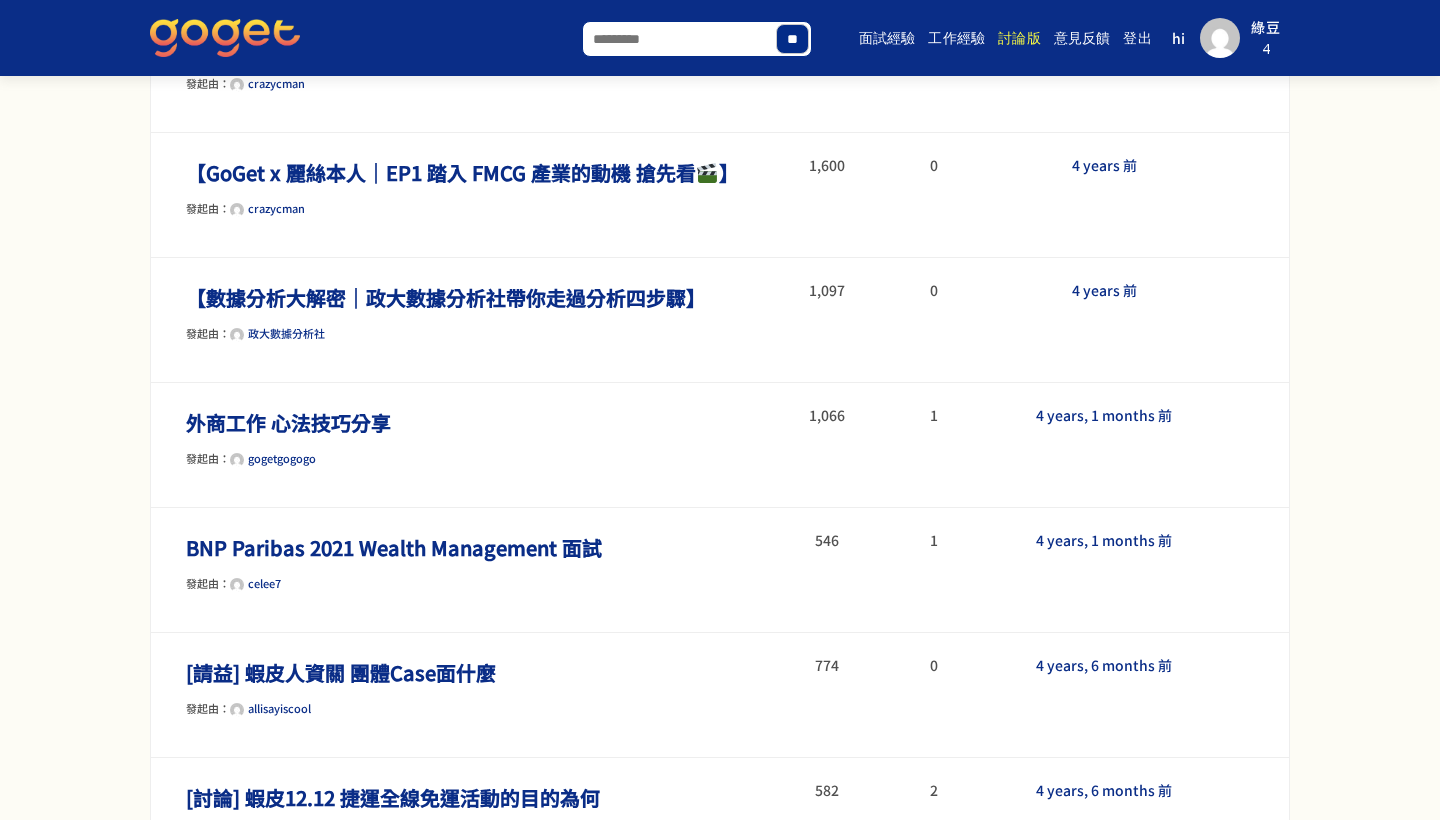 scroll, scrollTop: 639, scrollLeft: 0, axis: vertical 